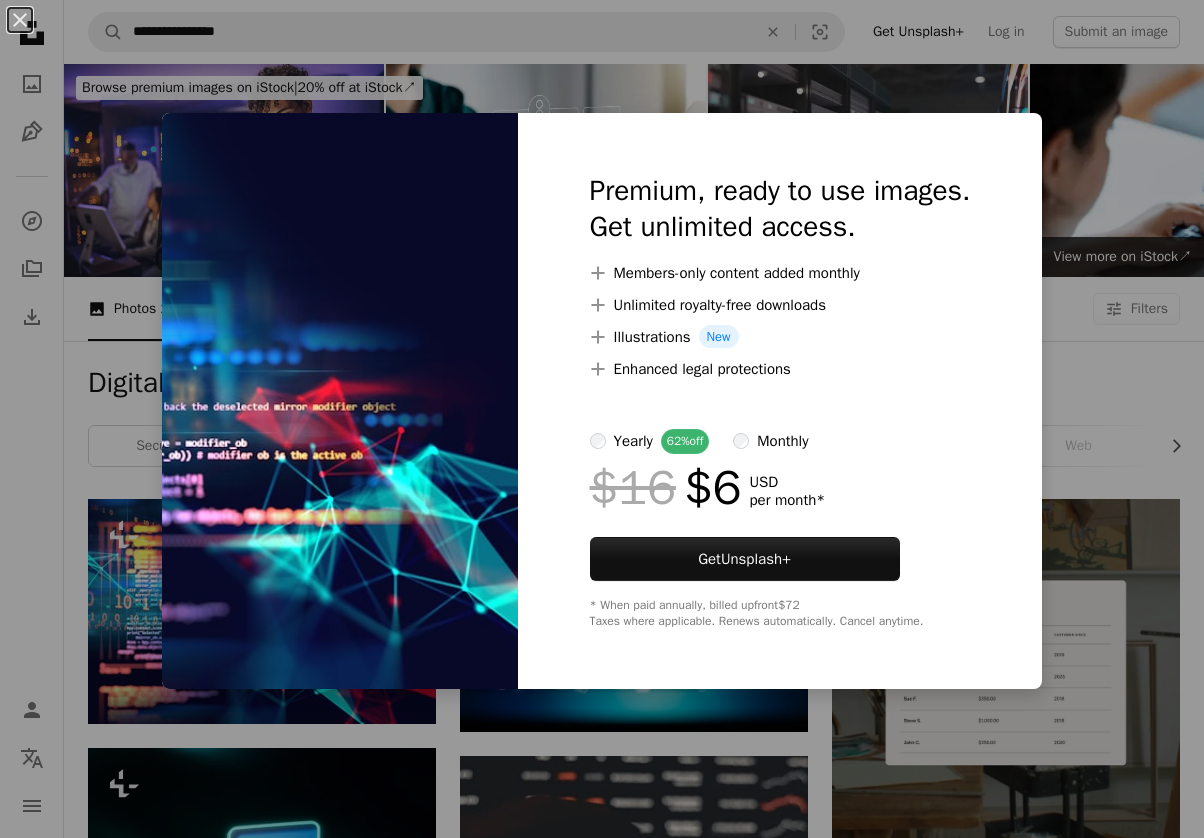 scroll, scrollTop: 0, scrollLeft: 0, axis: both 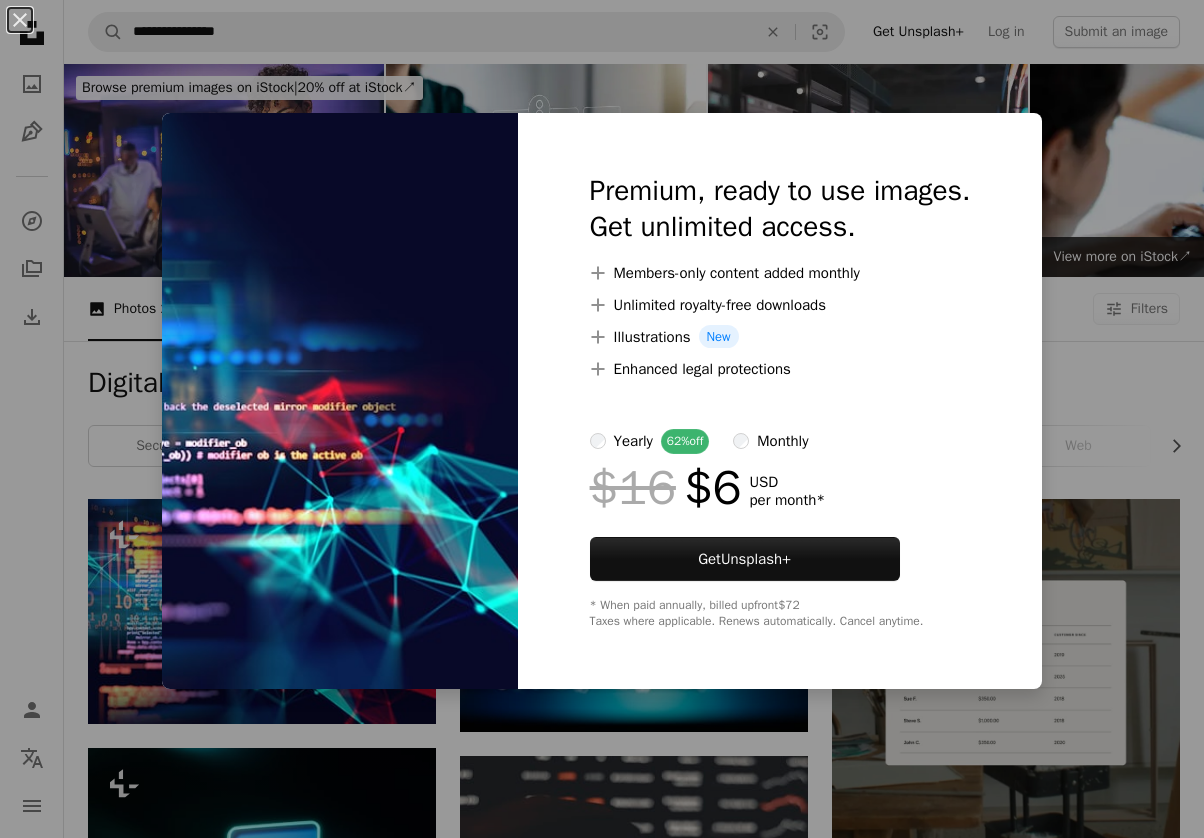 click on "An X shape Premium, ready to use images. Get unlimited access. A plus sign Members-only content added monthly A plus sign Unlimited royalty-free downloads A plus sign Illustrations  New A plus sign Enhanced legal protections yearly 62%  off monthly $16   $6 USD per month * Get  Unsplash+ * When paid annually, billed upfront  $72 Taxes where applicable. Renews automatically. Cancel anytime." at bounding box center (602, 419) 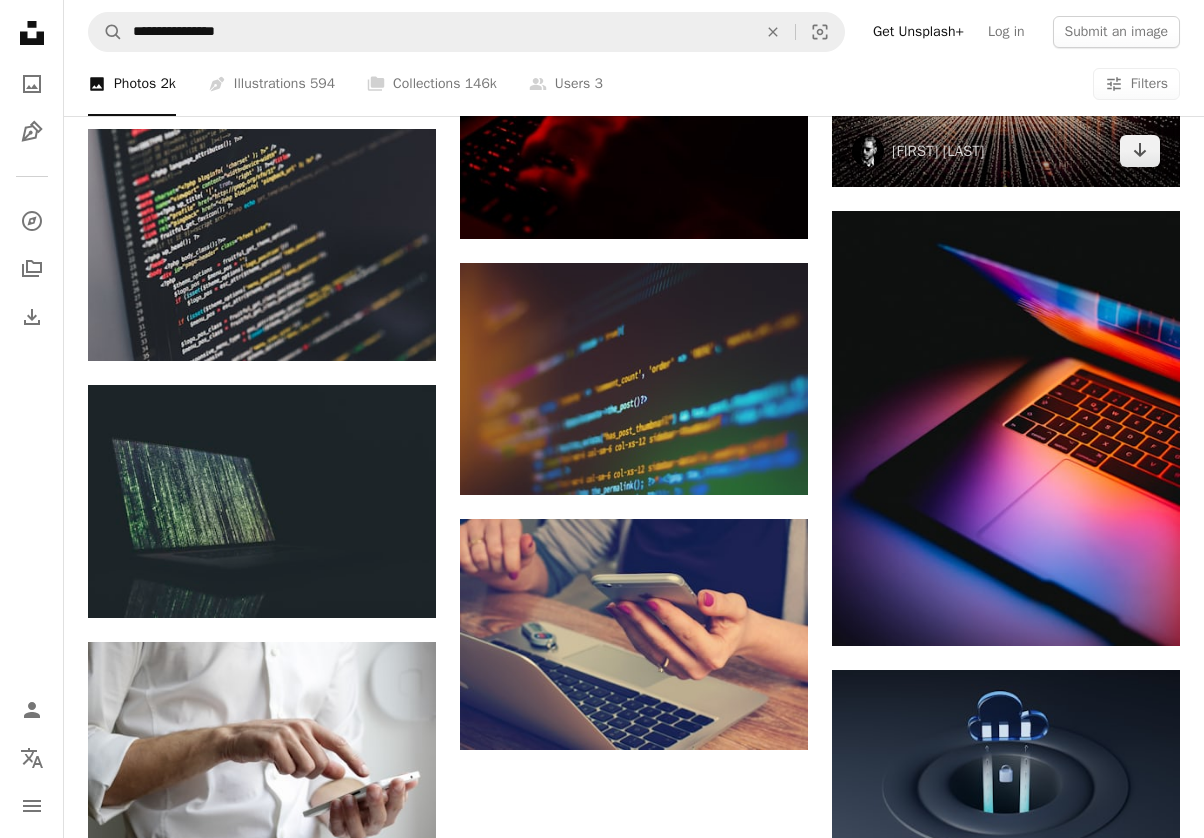 scroll, scrollTop: 1542, scrollLeft: 0, axis: vertical 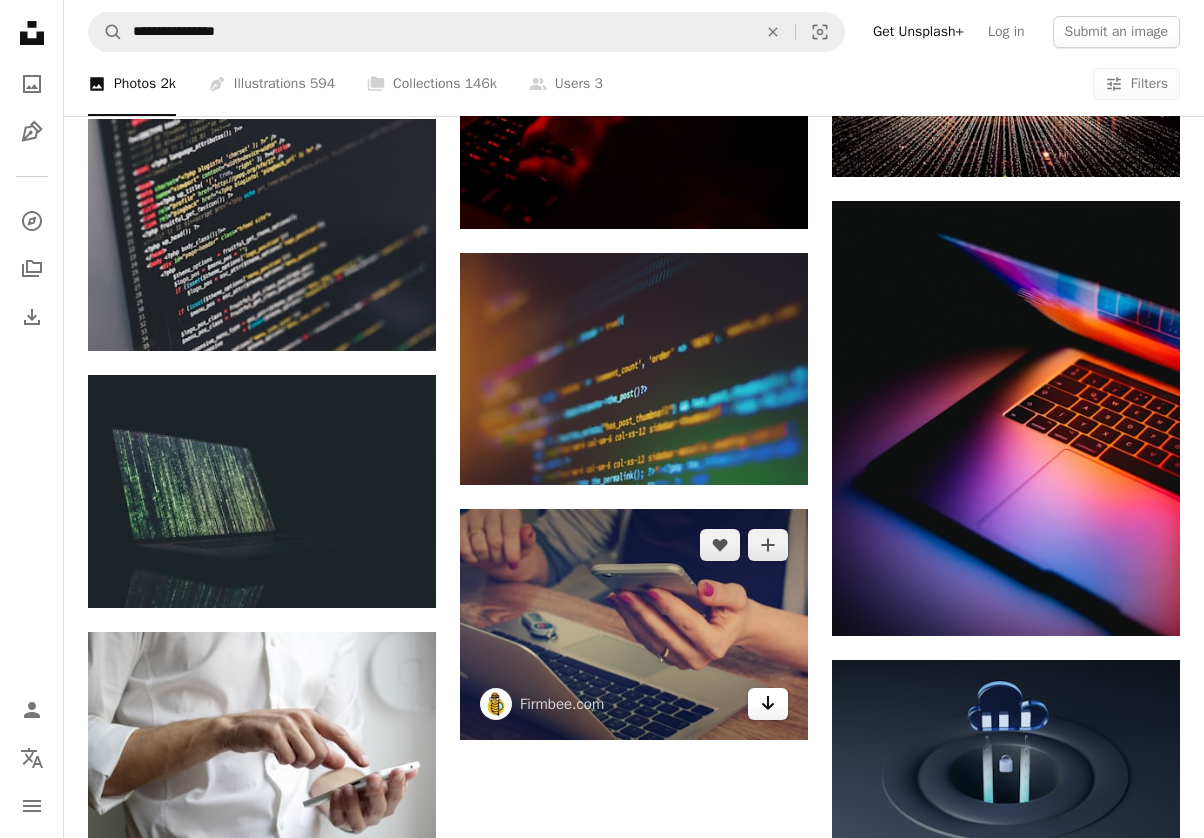 click 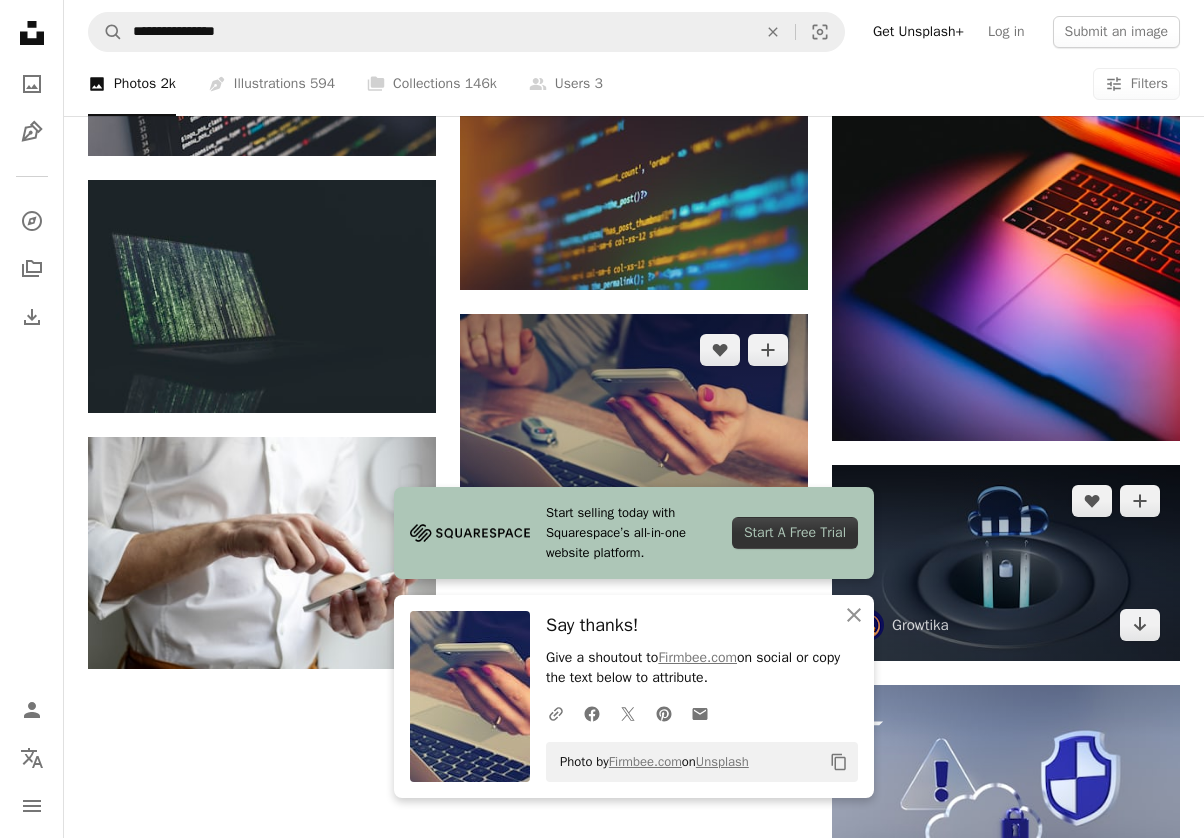 scroll, scrollTop: 1739, scrollLeft: 0, axis: vertical 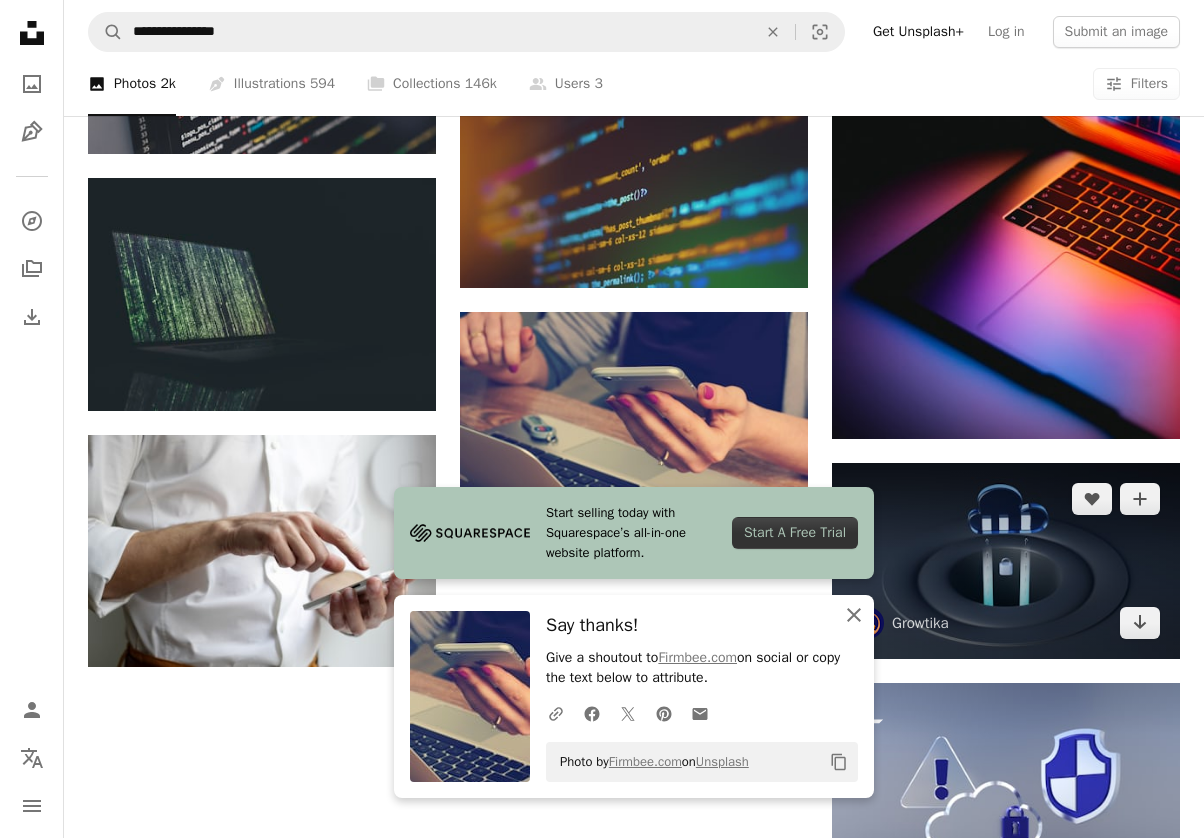 drag, startPoint x: 854, startPoint y: 615, endPoint x: 889, endPoint y: 613, distance: 35.057095 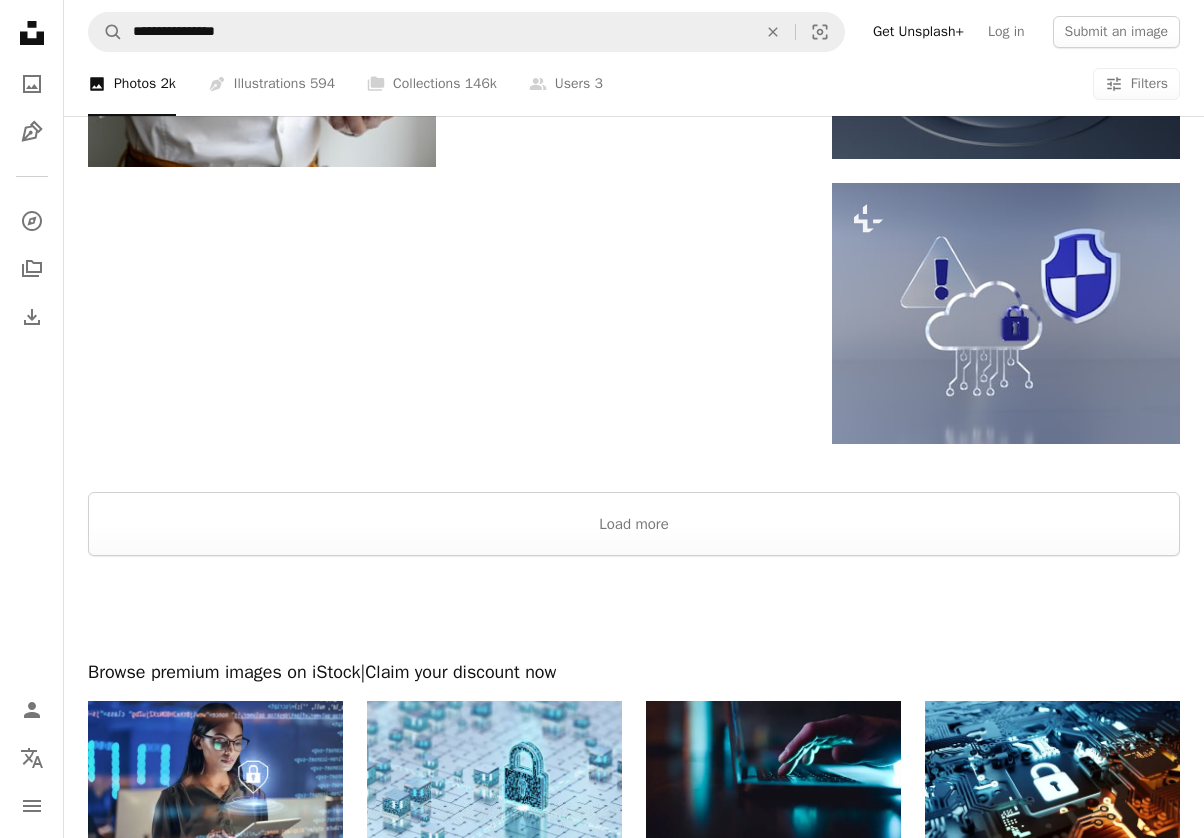 scroll, scrollTop: 2241, scrollLeft: 0, axis: vertical 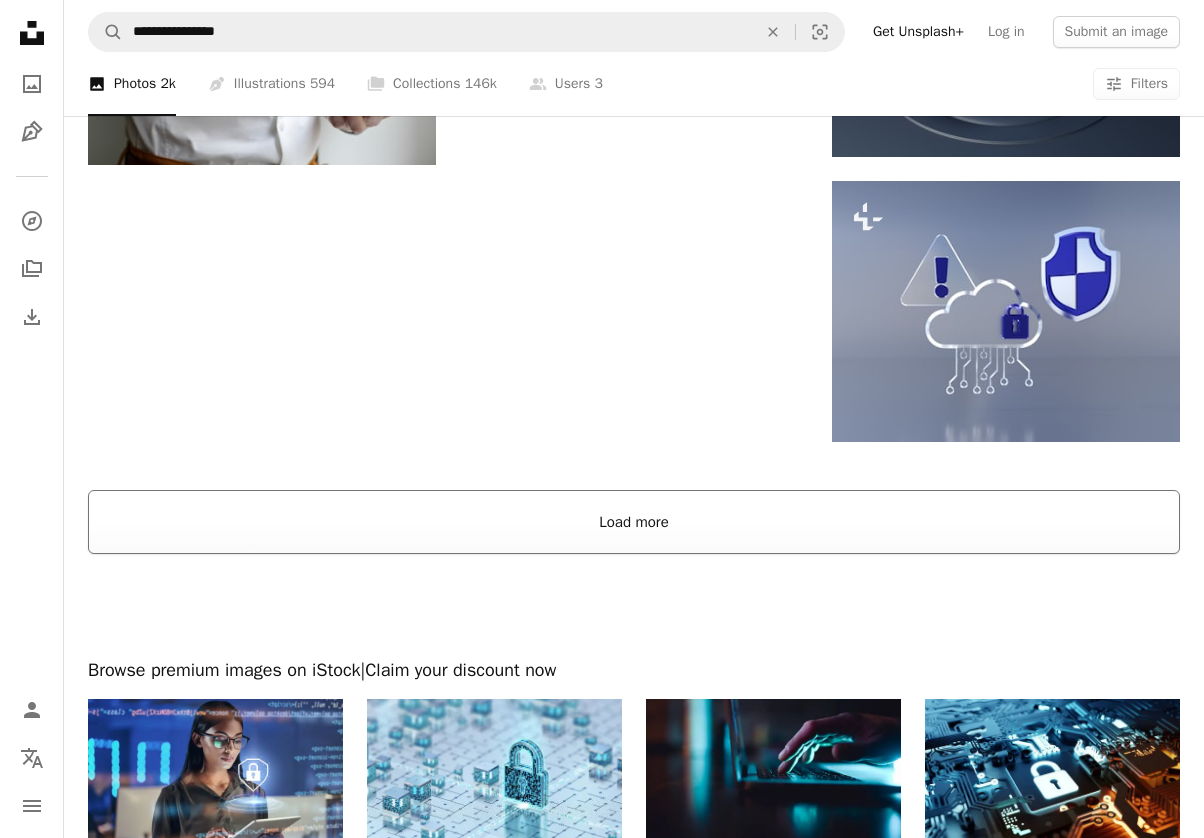 click on "Load more" at bounding box center [634, 522] 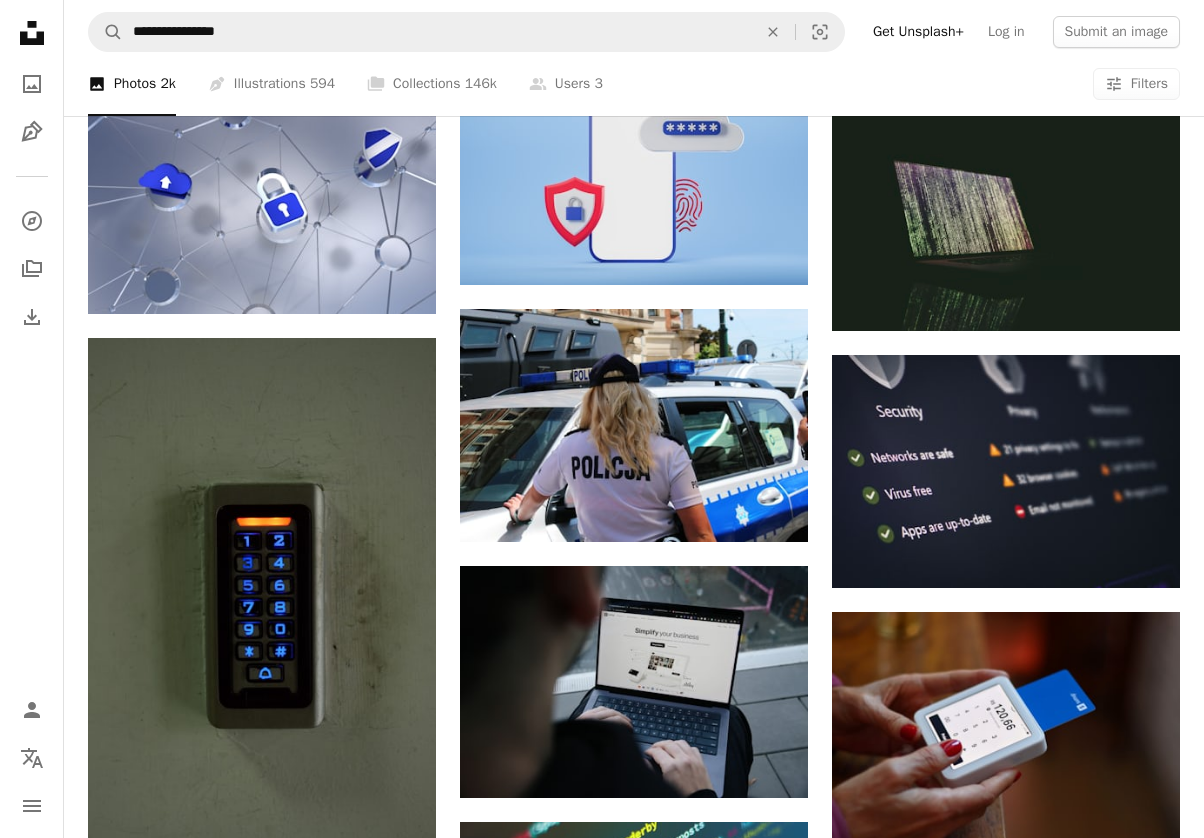 scroll, scrollTop: 4197, scrollLeft: 0, axis: vertical 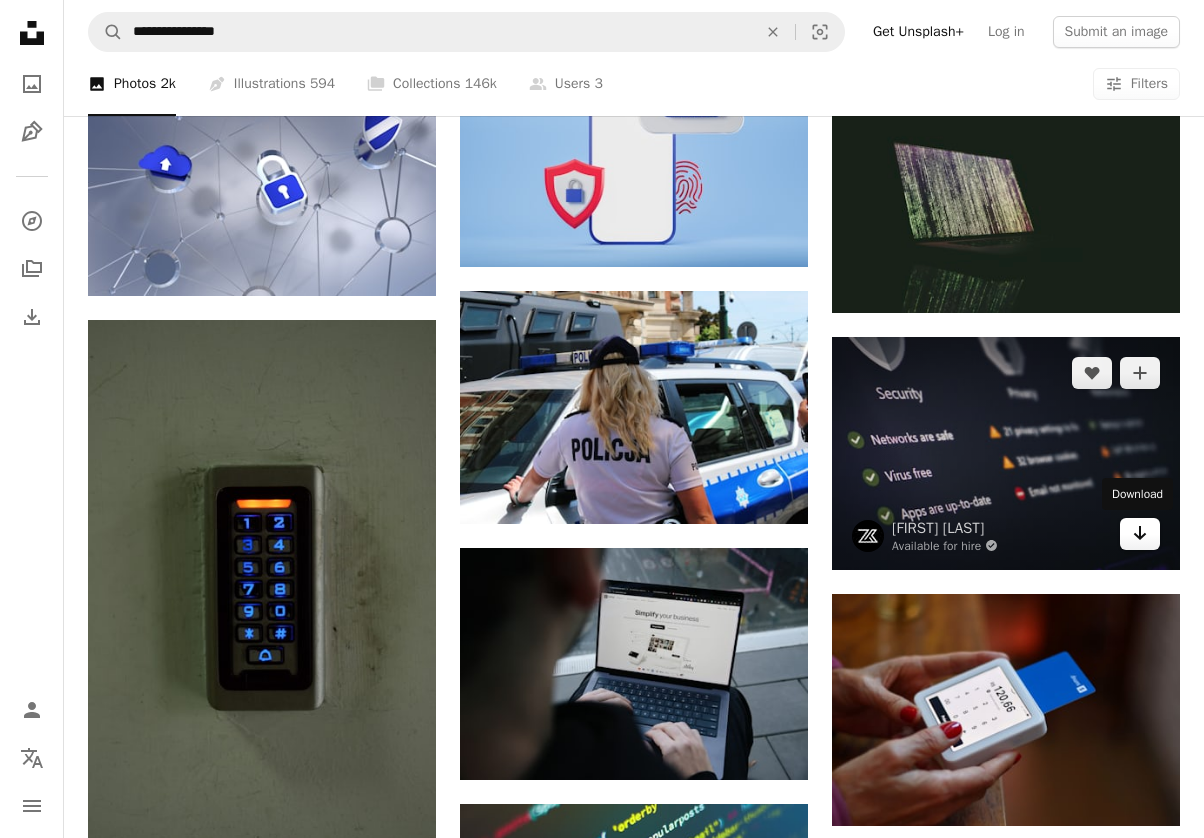 click on "Arrow pointing down" 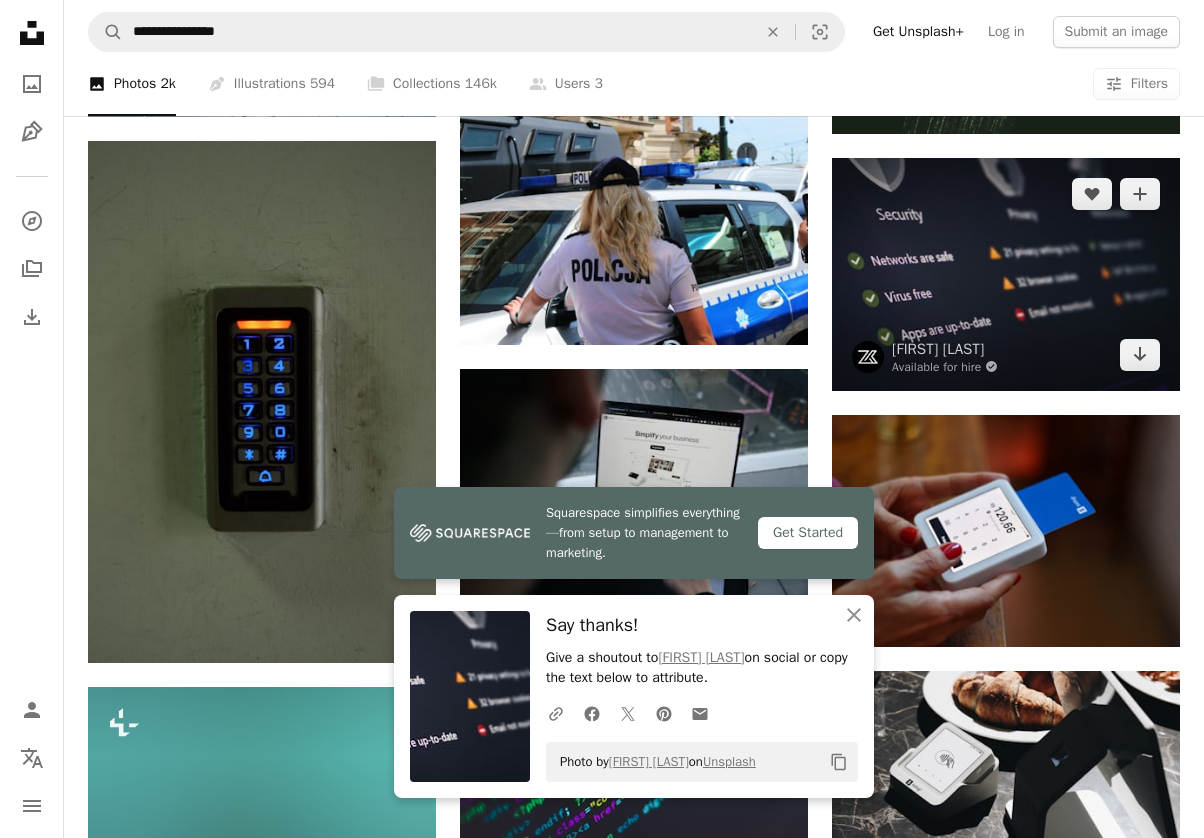 scroll, scrollTop: 4420, scrollLeft: 0, axis: vertical 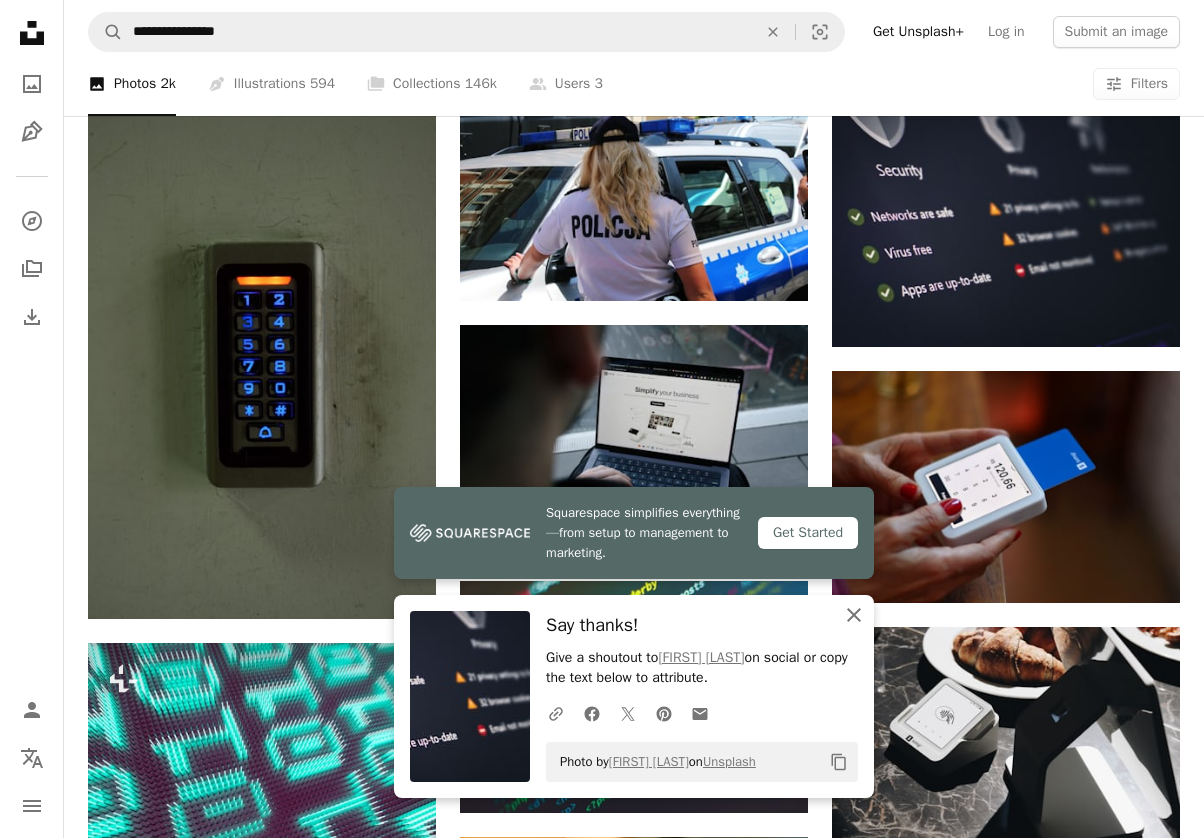 click on "An X shape" 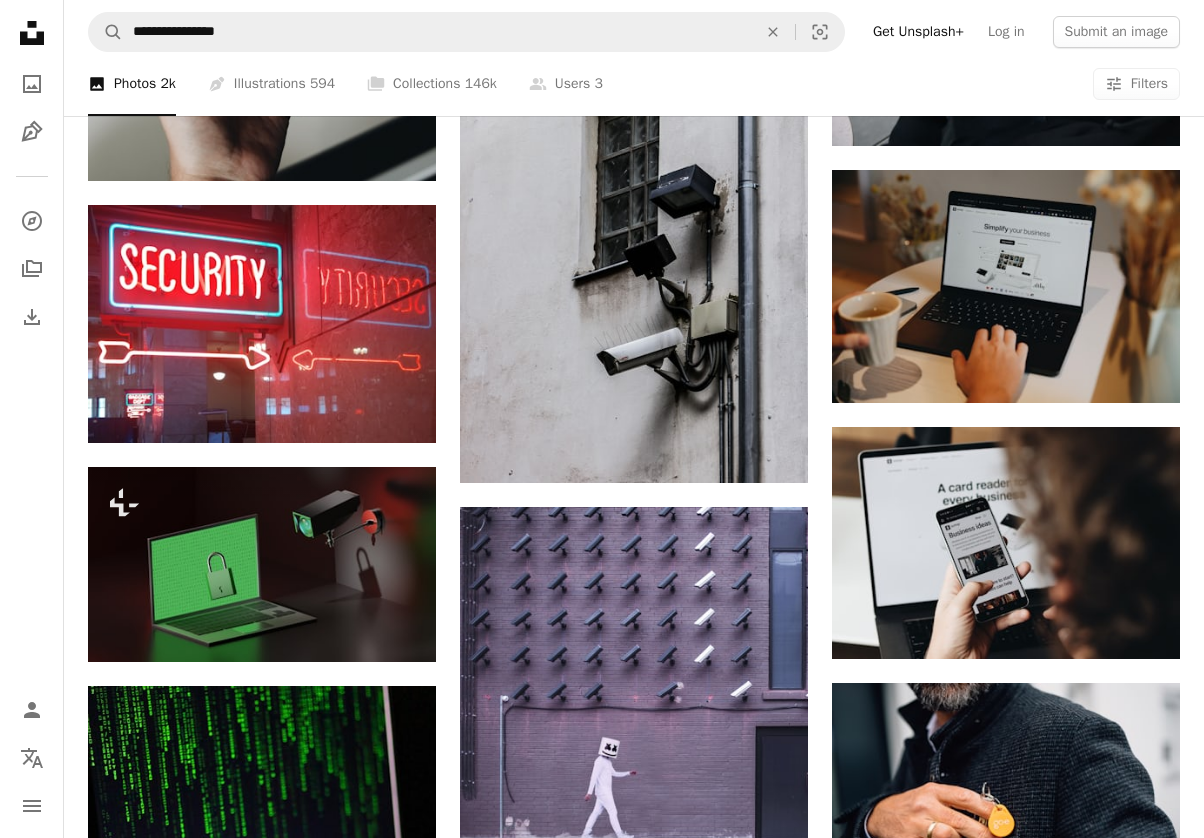 scroll, scrollTop: 8564, scrollLeft: 0, axis: vertical 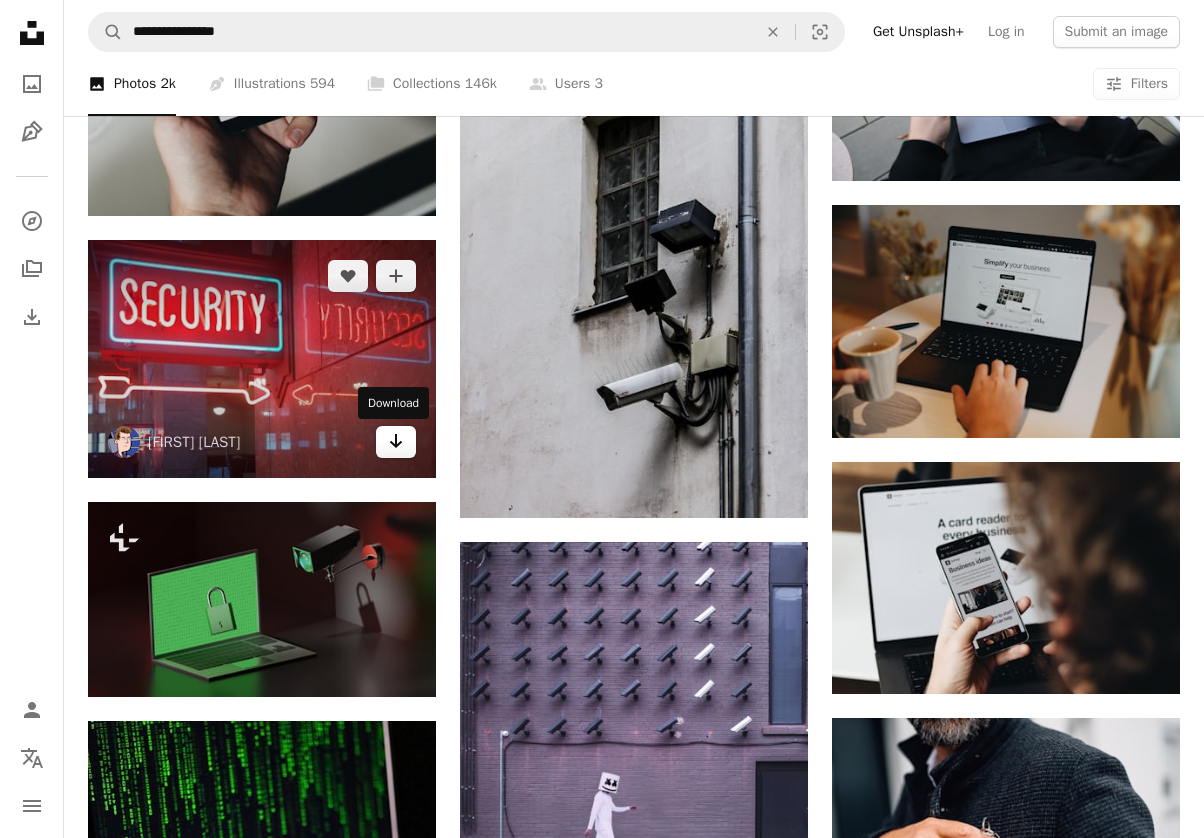 click on "Arrow pointing down" 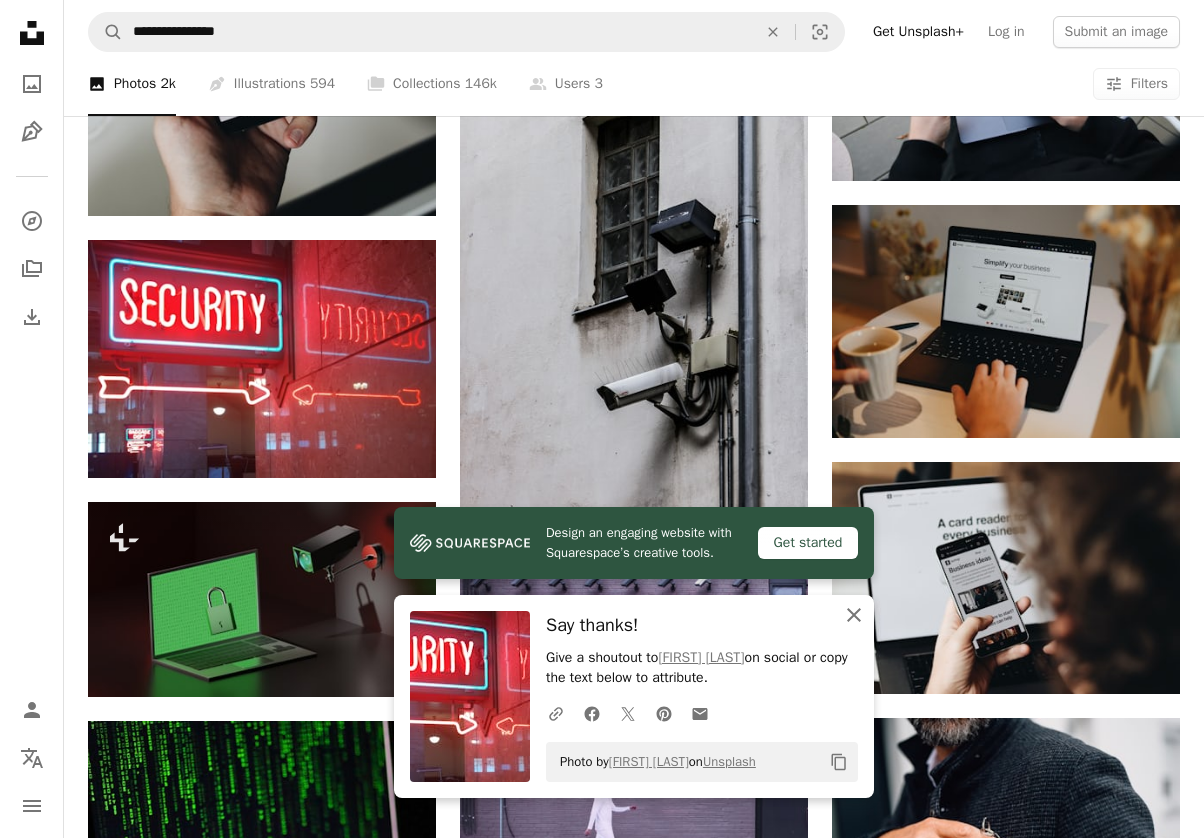 click 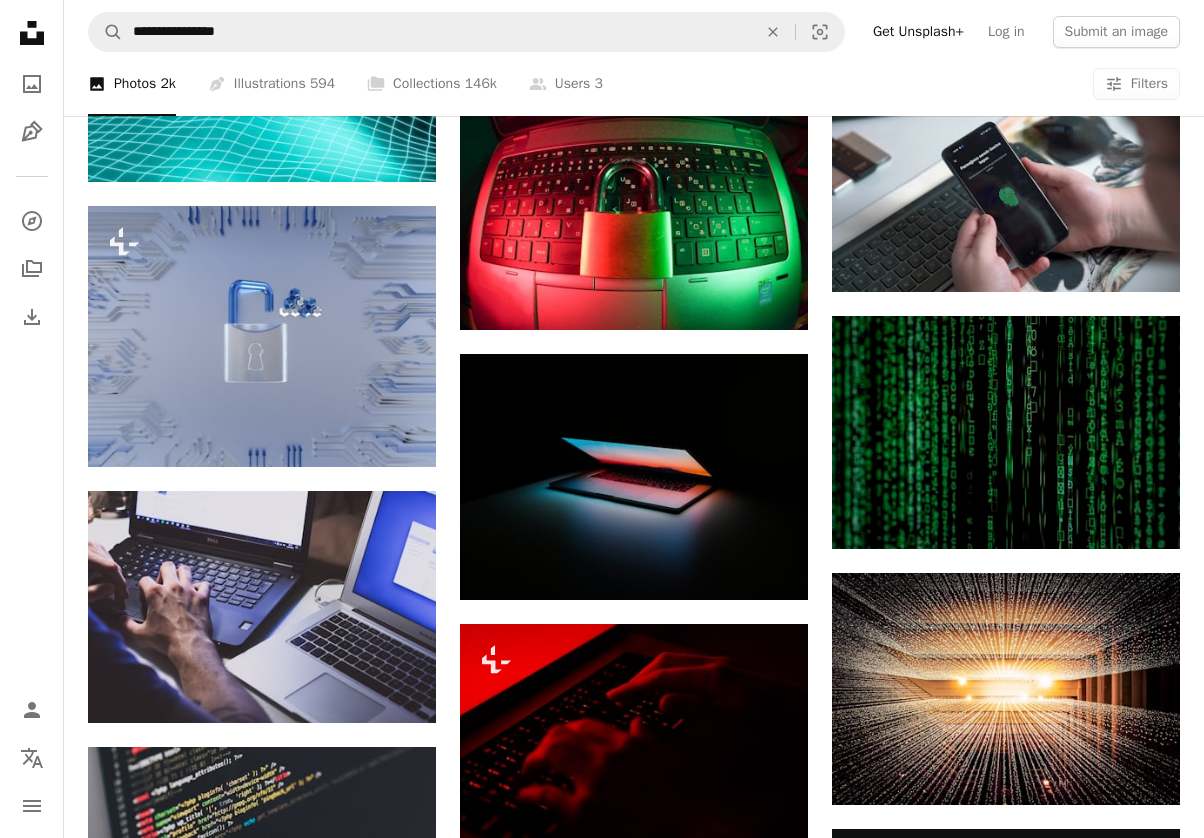scroll, scrollTop: 934, scrollLeft: 0, axis: vertical 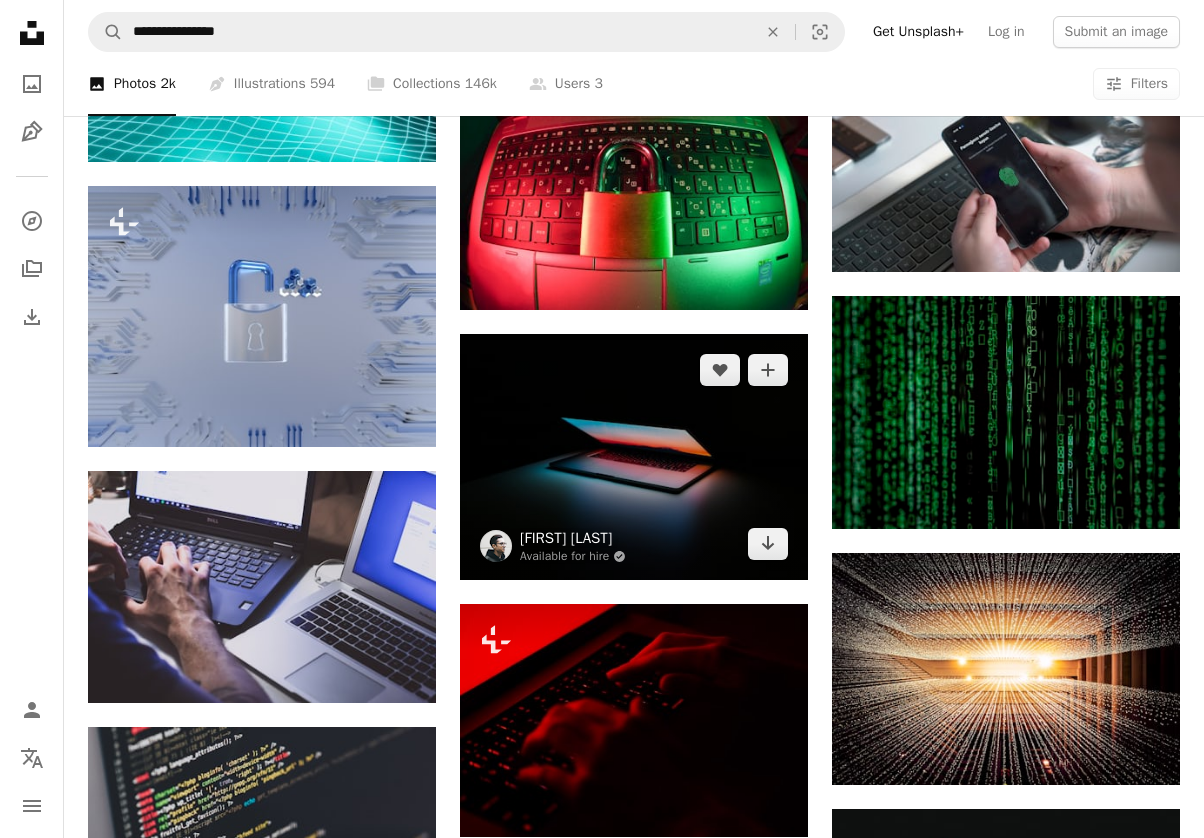 click on "[FIRST] [LAST]" at bounding box center (573, 538) 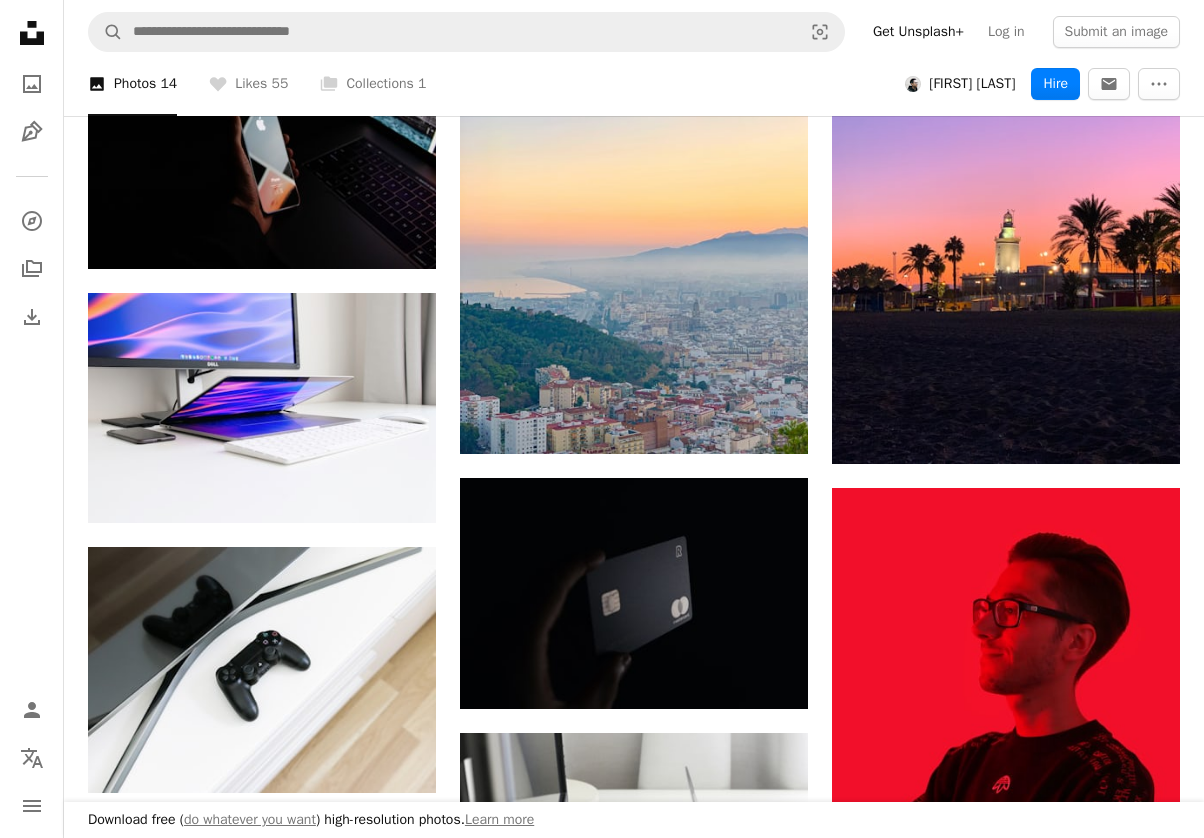 scroll, scrollTop: 1099, scrollLeft: 0, axis: vertical 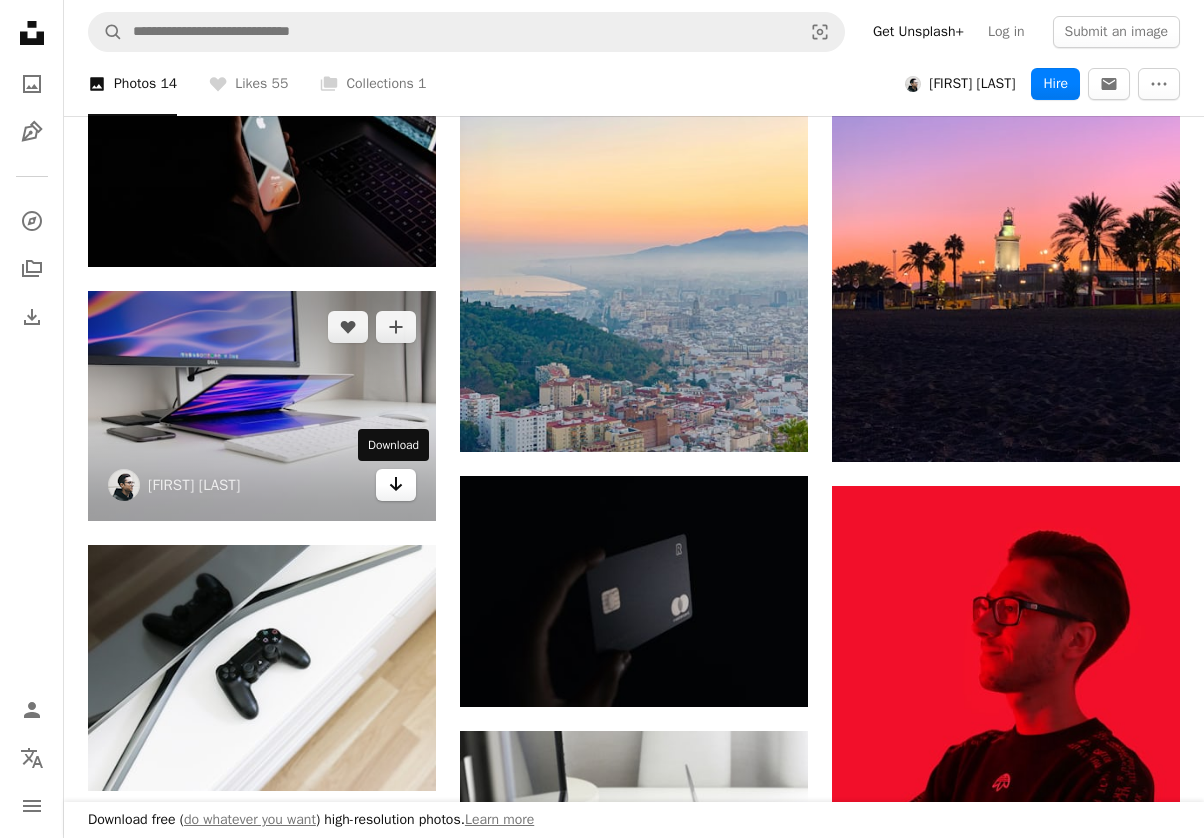 click 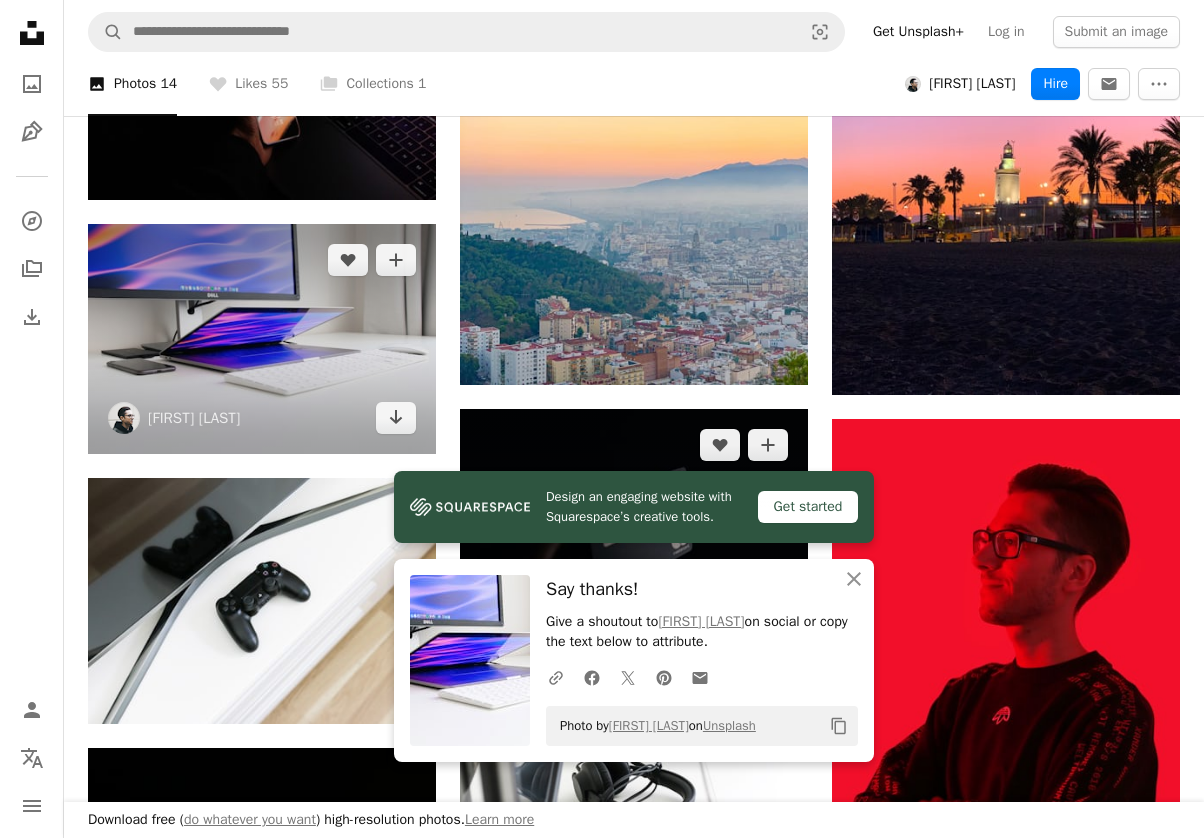 scroll, scrollTop: 1199, scrollLeft: 0, axis: vertical 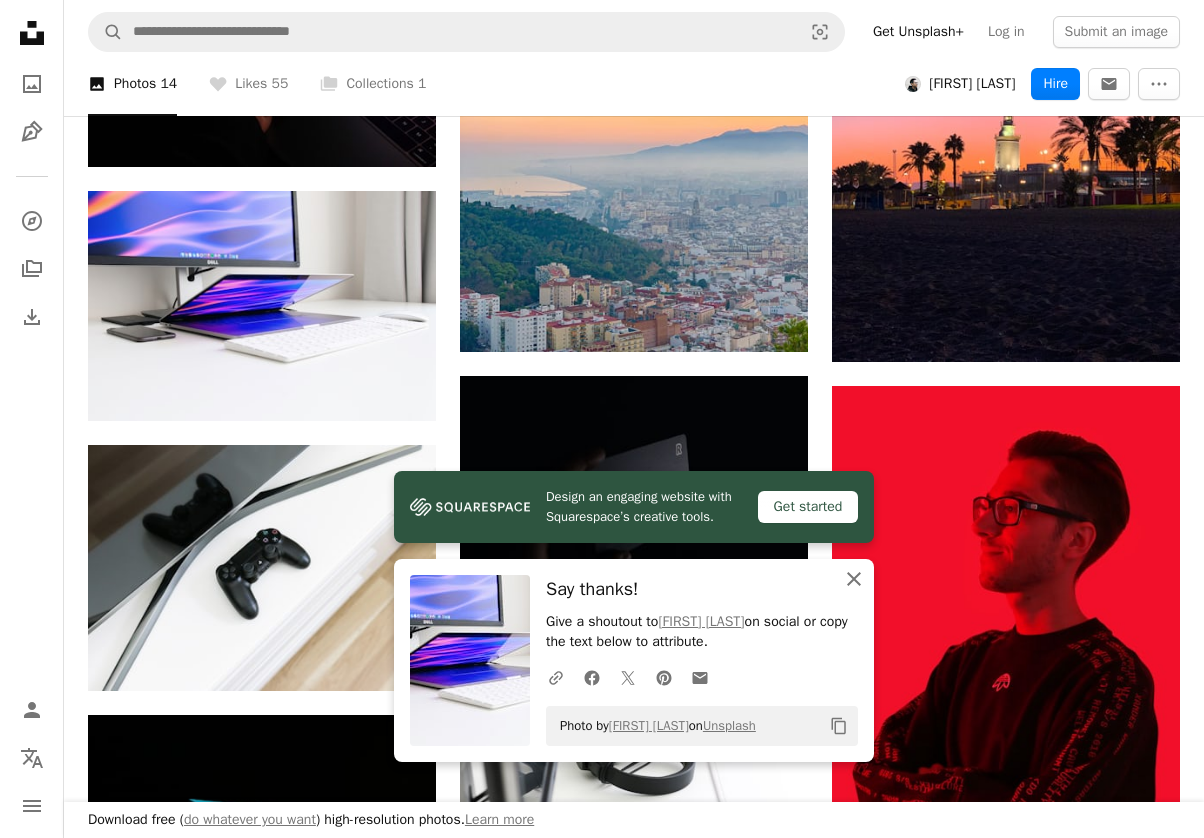 click on "An X shape" 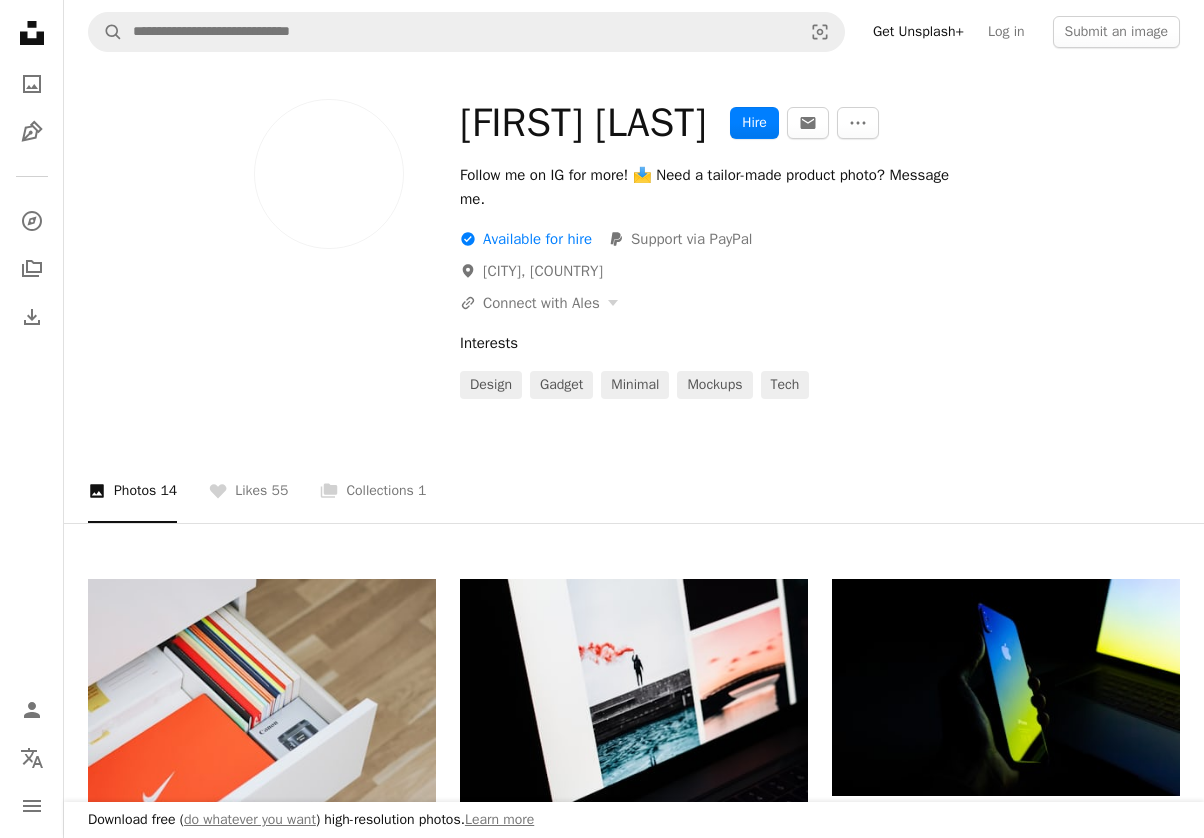scroll, scrollTop: 0, scrollLeft: 0, axis: both 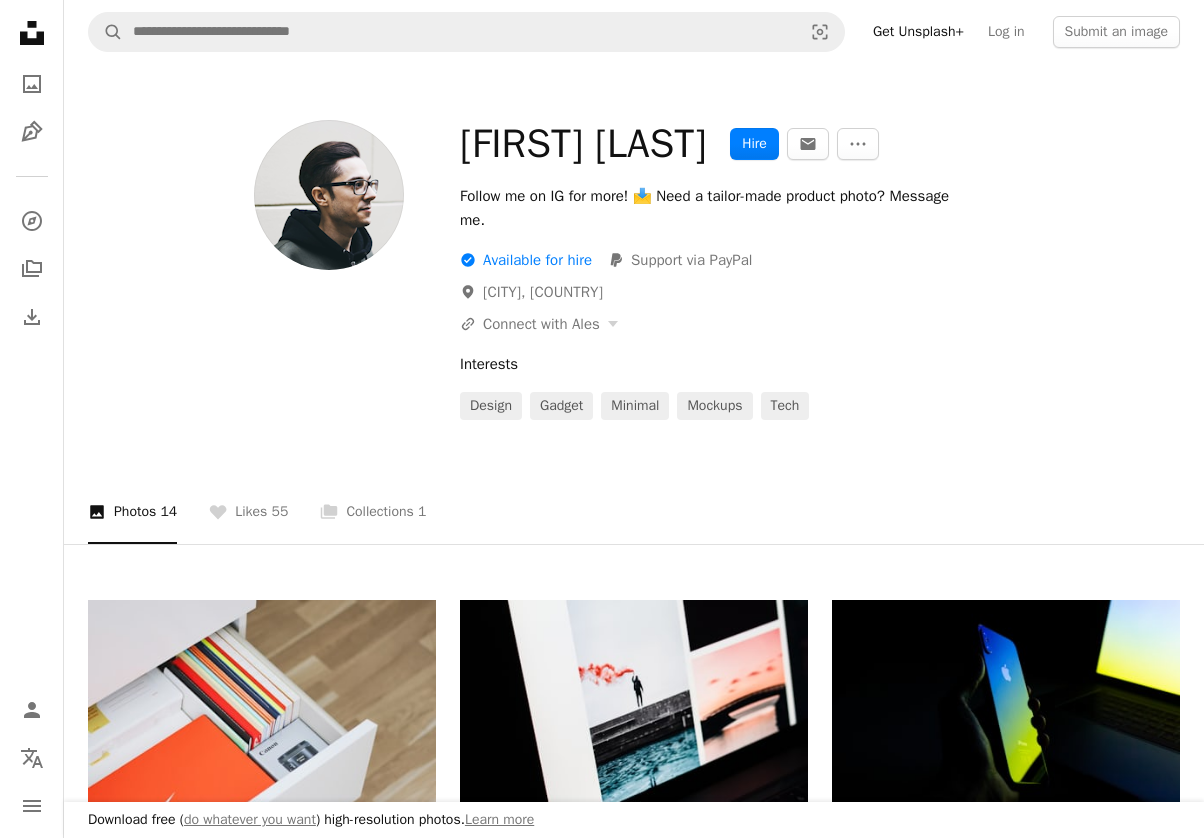 click on "A stack of folders Collections   1" at bounding box center (373, 512) 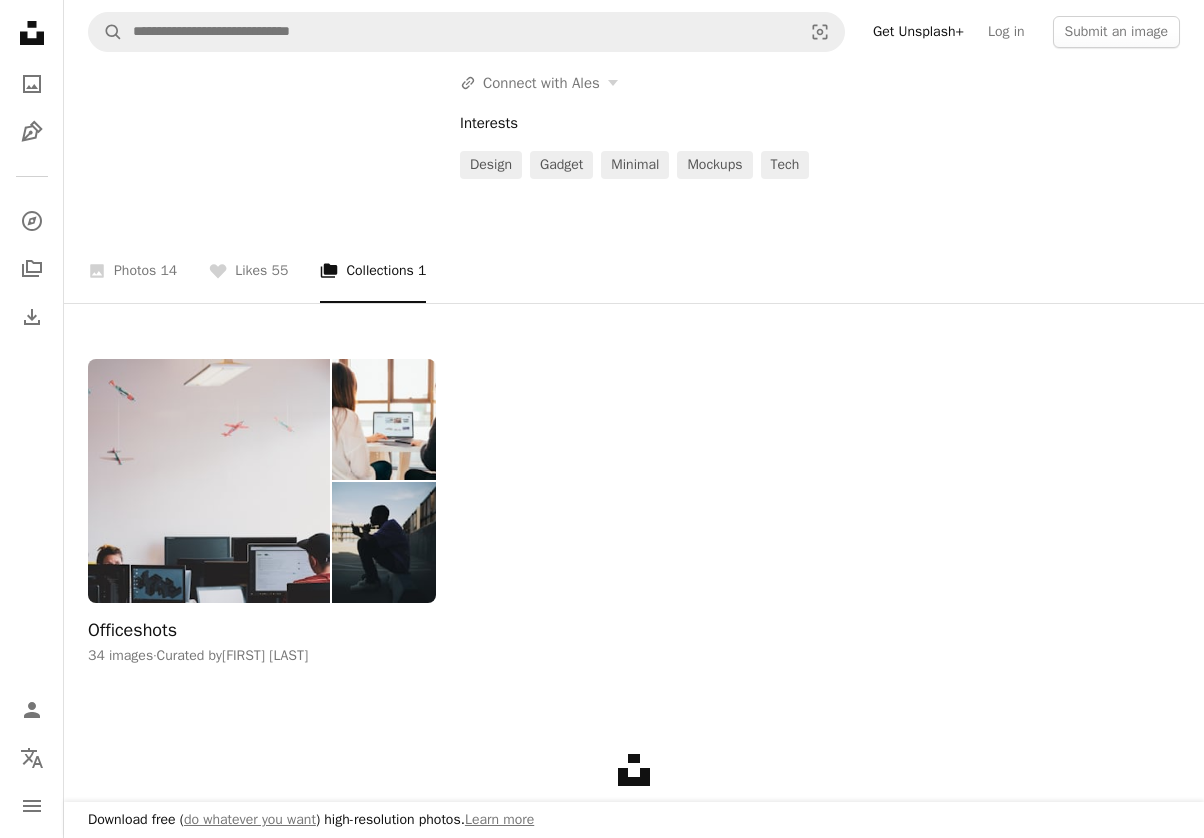 scroll, scrollTop: 269, scrollLeft: 0, axis: vertical 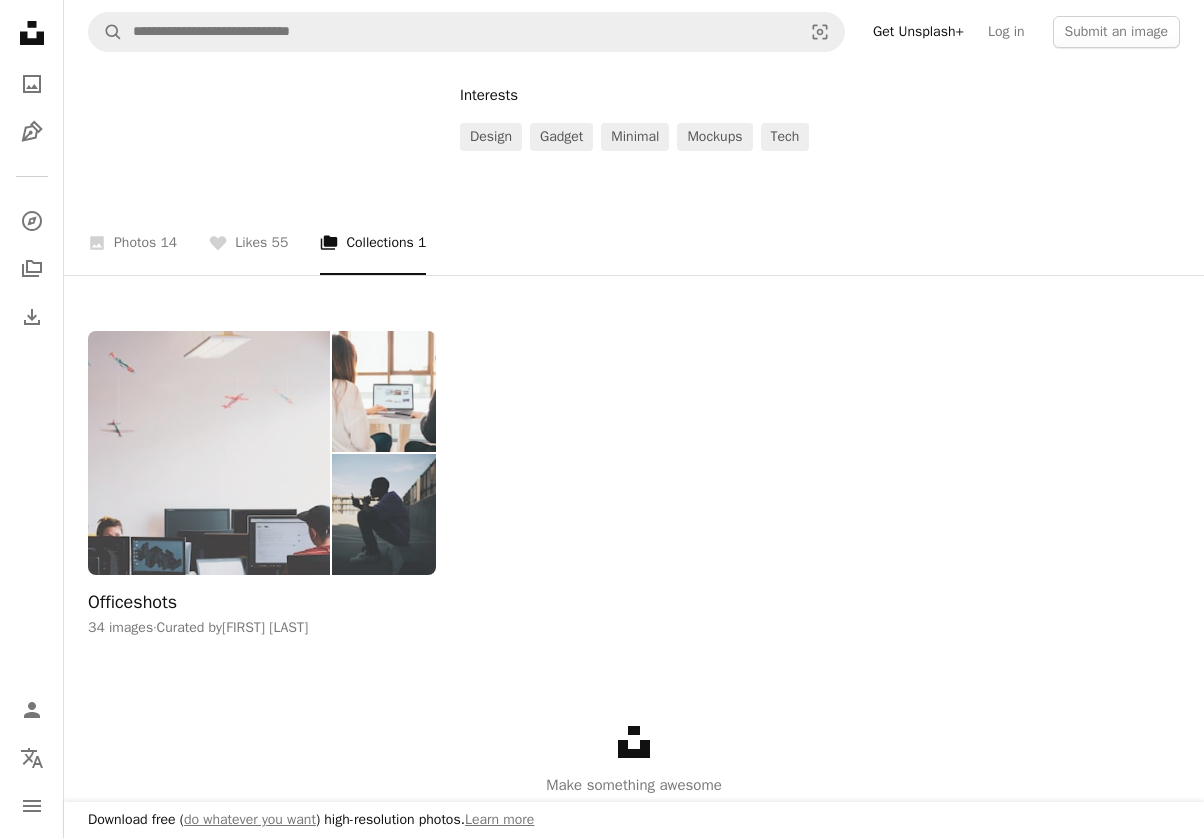 click at bounding box center (209, 453) 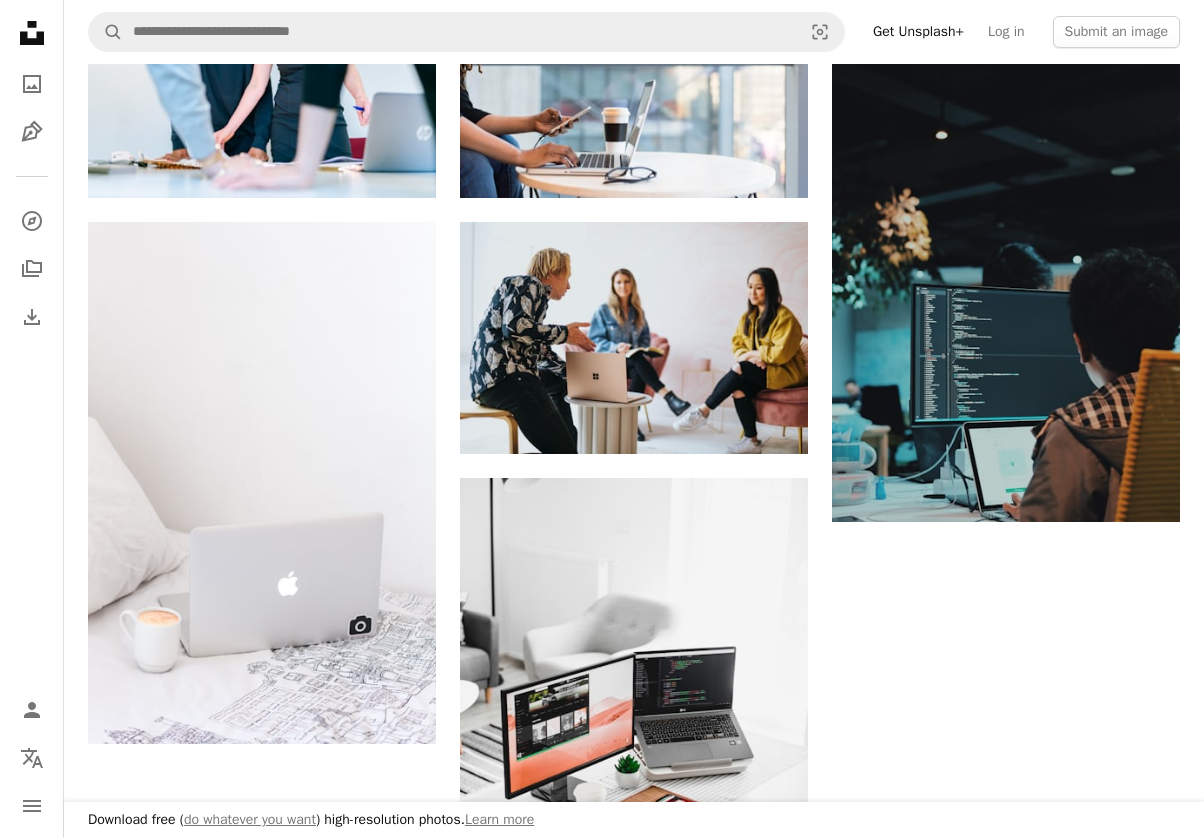 scroll, scrollTop: 2260, scrollLeft: 0, axis: vertical 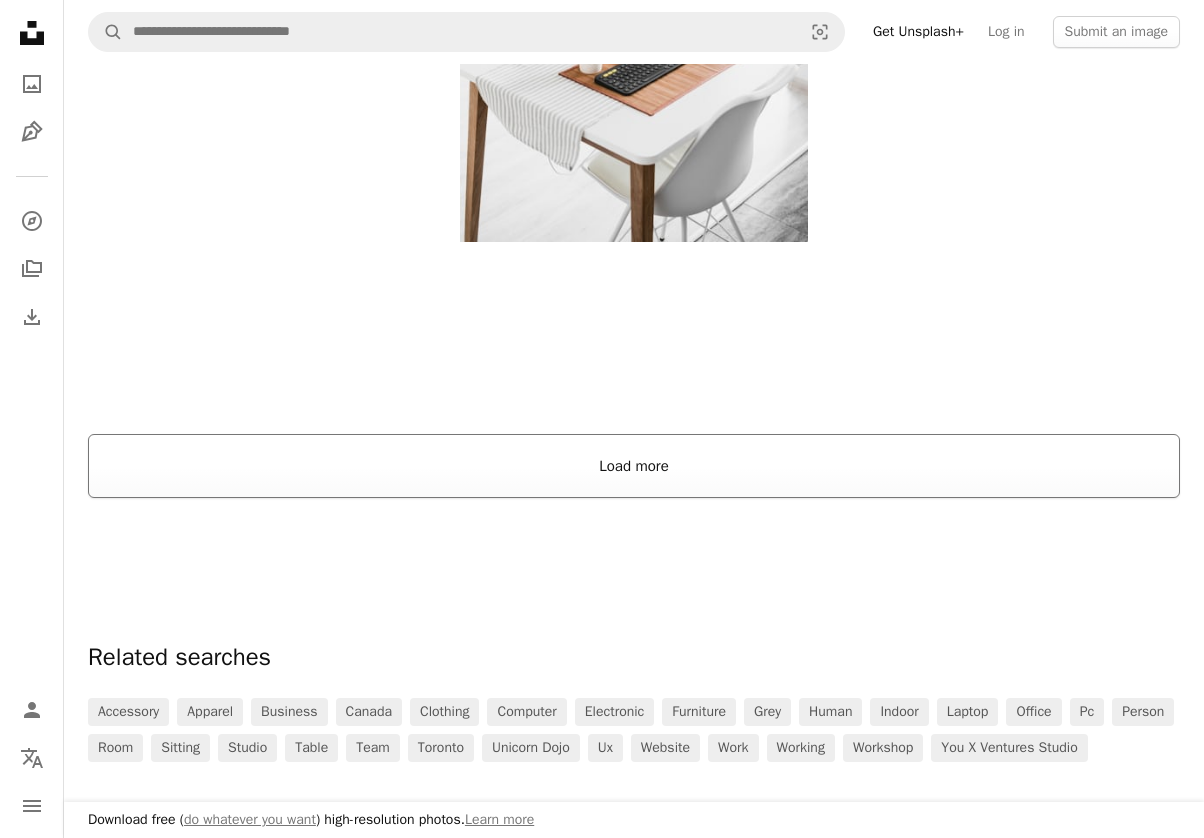 click on "Load more" at bounding box center [634, 466] 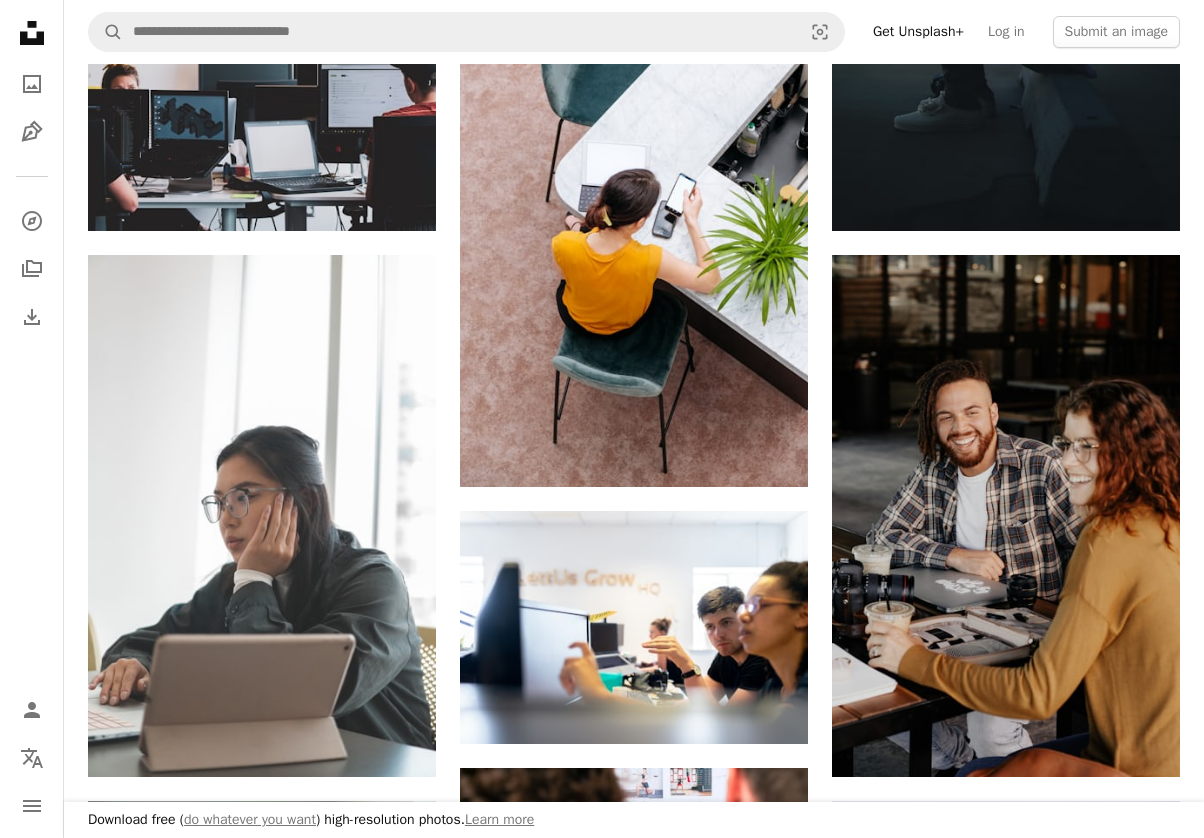 scroll, scrollTop: 0, scrollLeft: 0, axis: both 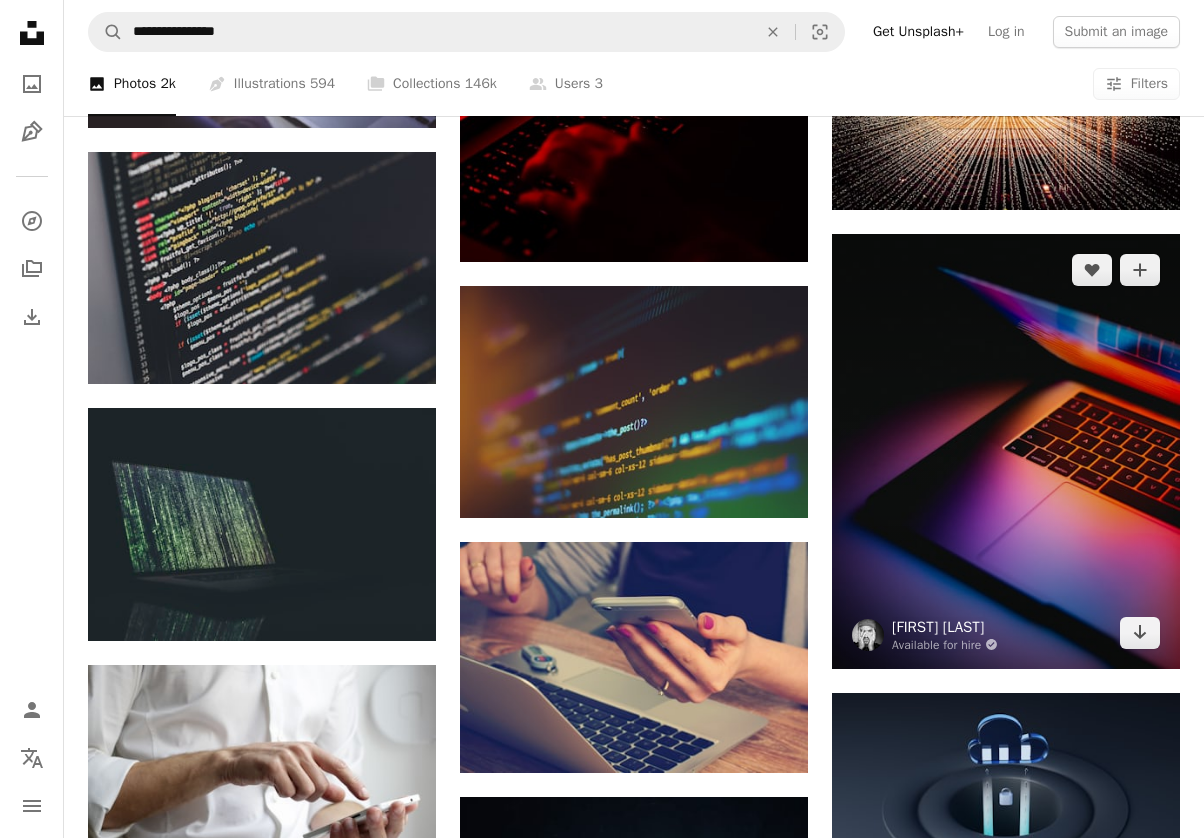 click on "[FIRST] [LAST]" at bounding box center [945, 627] 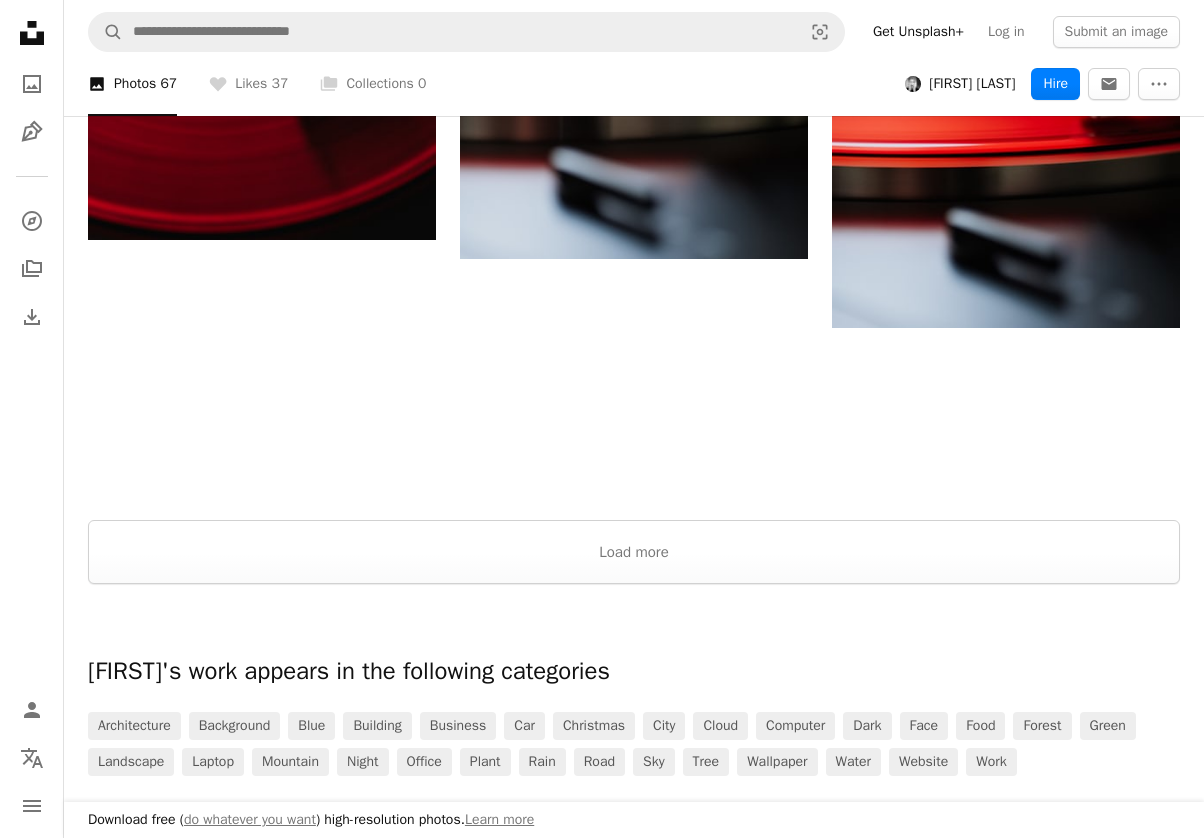 scroll, scrollTop: 2815, scrollLeft: 0, axis: vertical 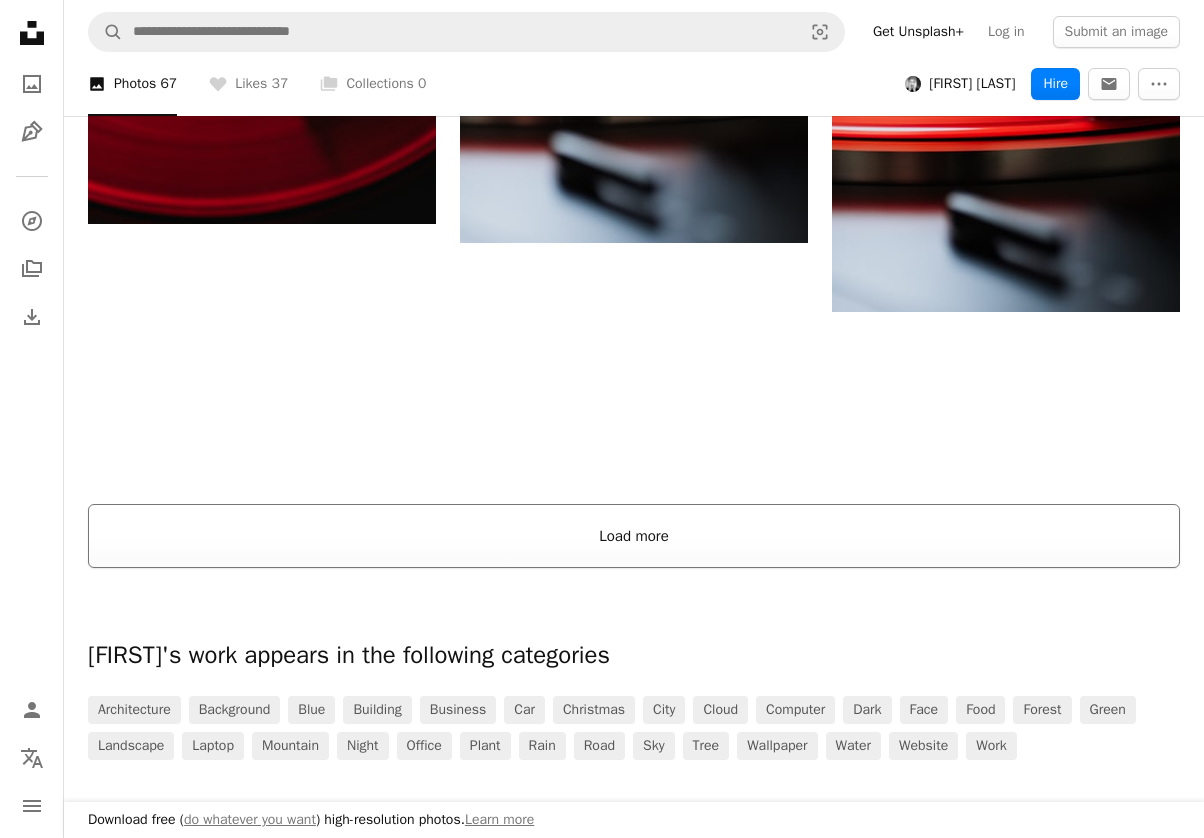 click on "Load more" at bounding box center (634, 536) 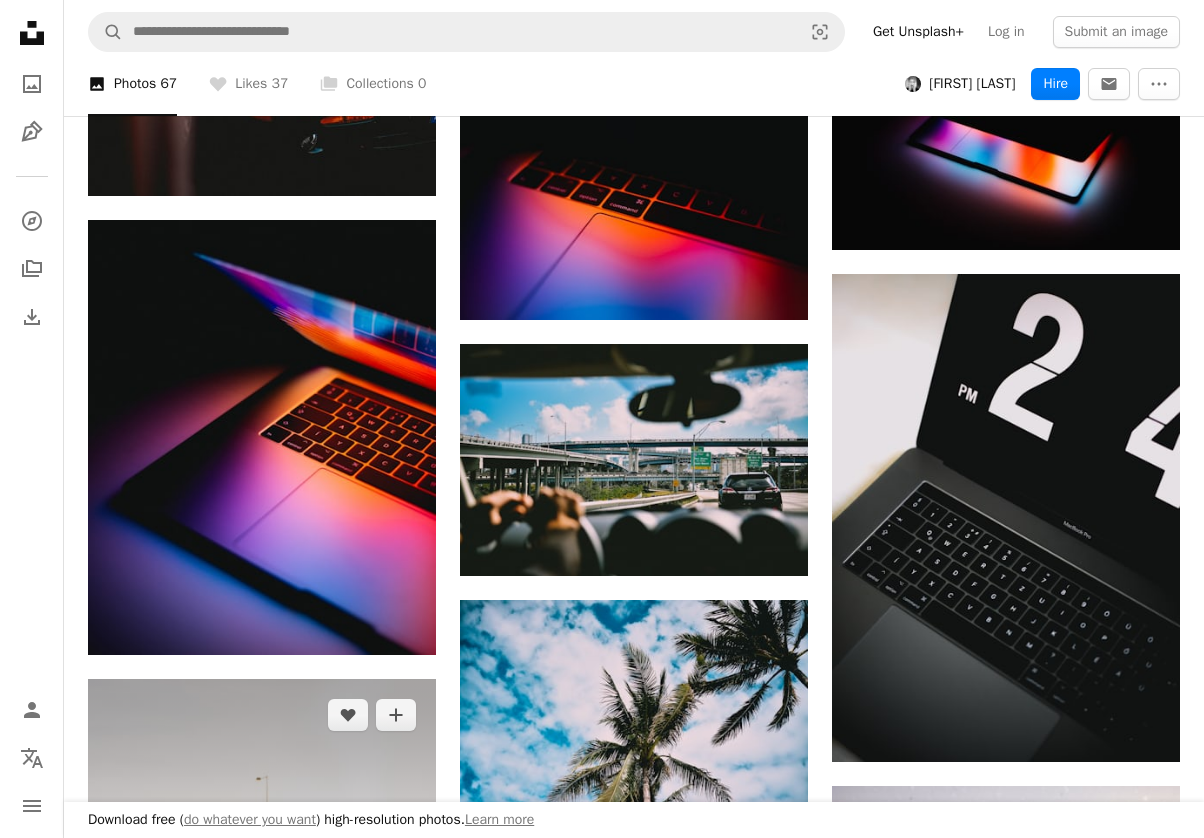 scroll, scrollTop: 4311, scrollLeft: 0, axis: vertical 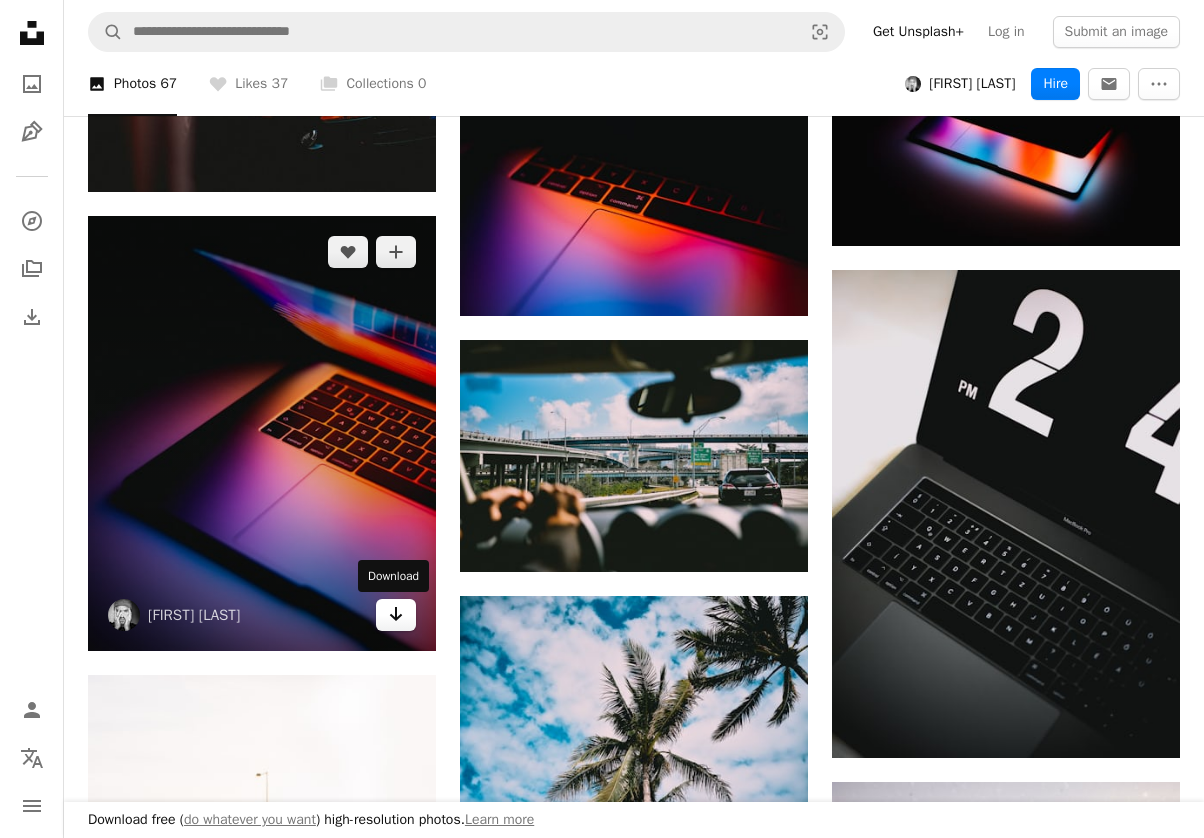 click on "Arrow pointing down" 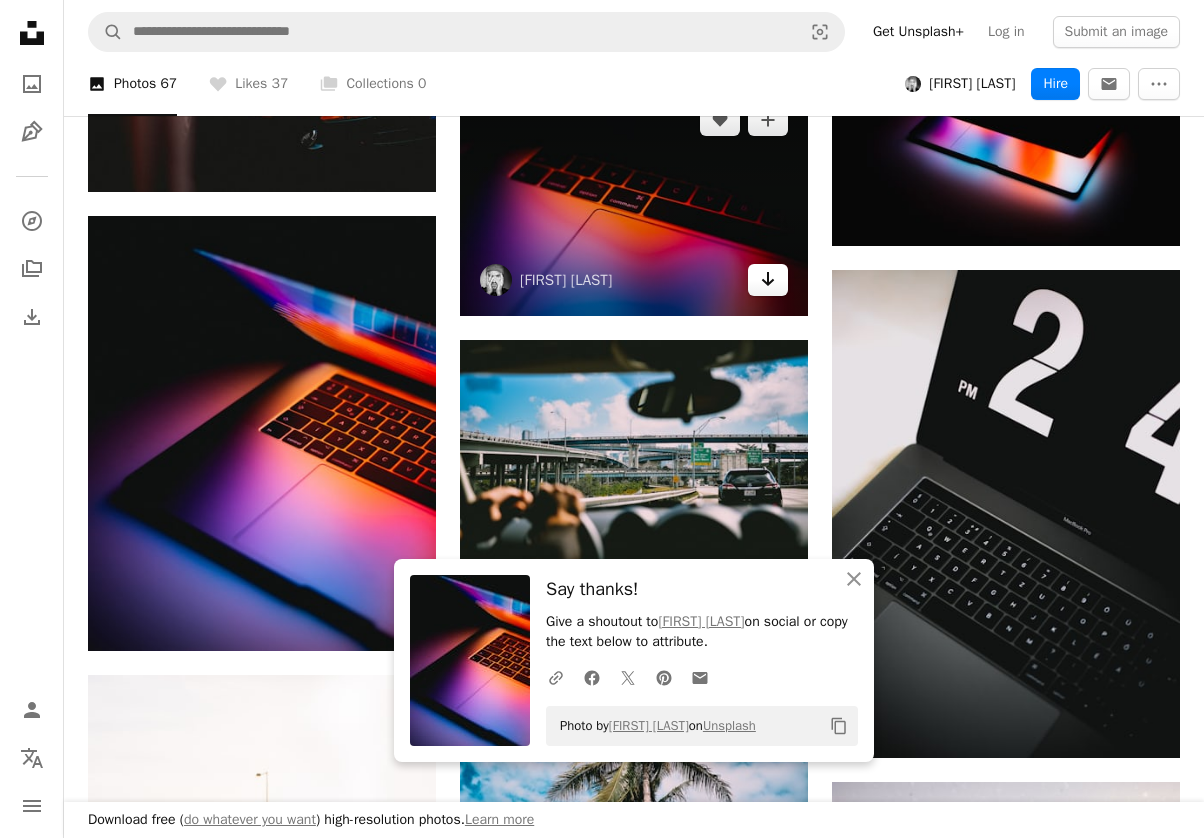 click on "Arrow pointing down" 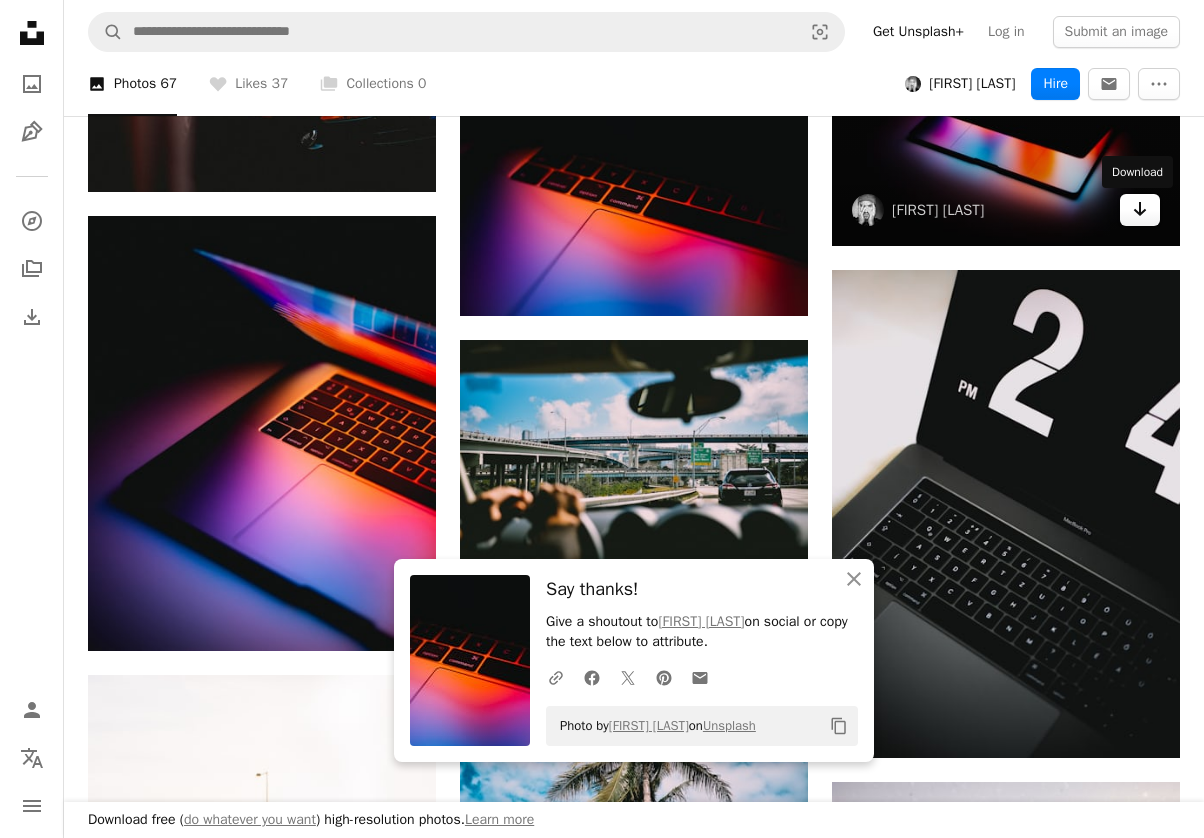 click 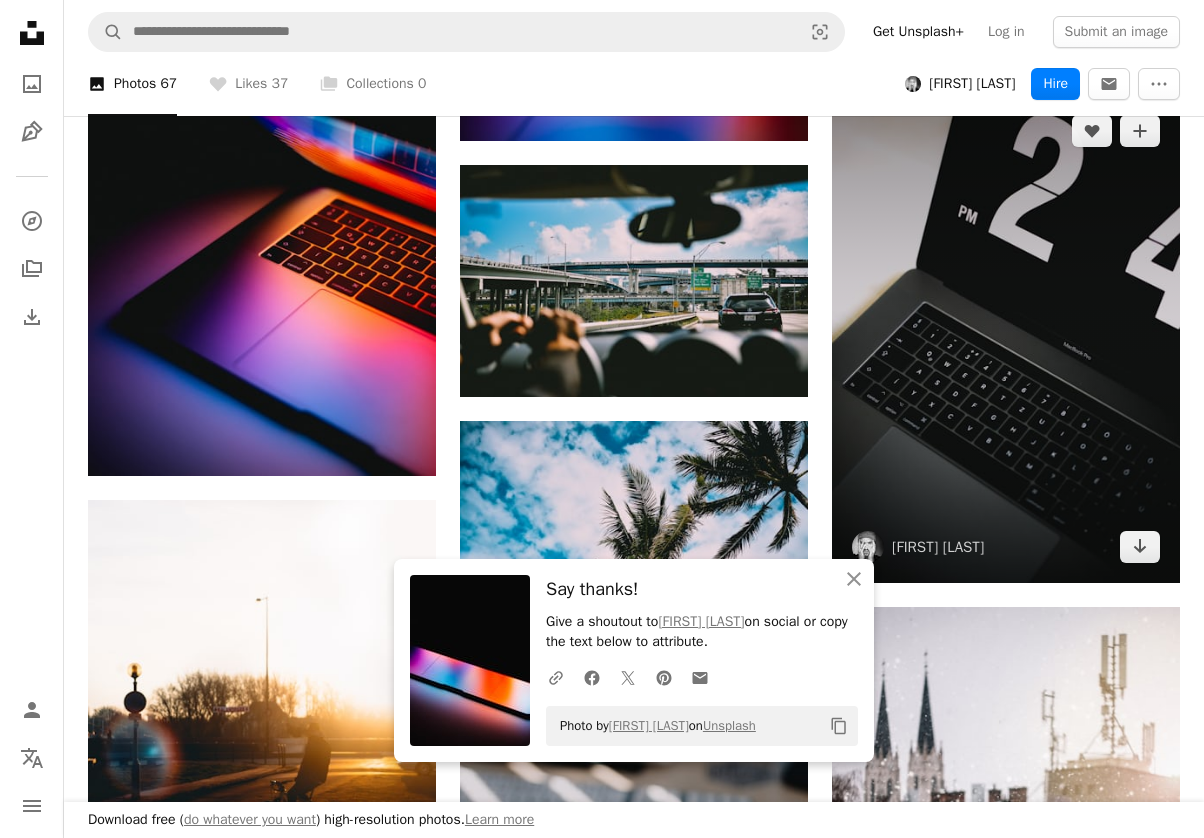 scroll, scrollTop: 4506, scrollLeft: 0, axis: vertical 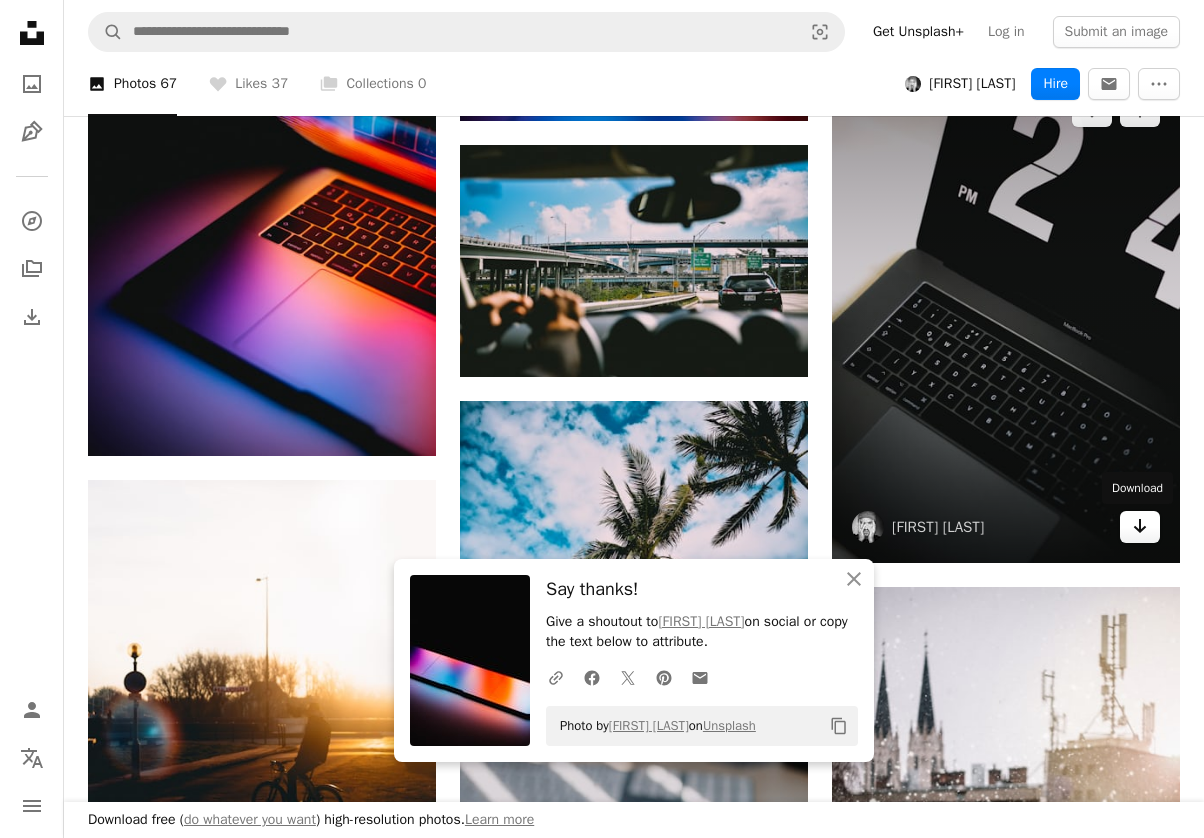 click on "Arrow pointing down" 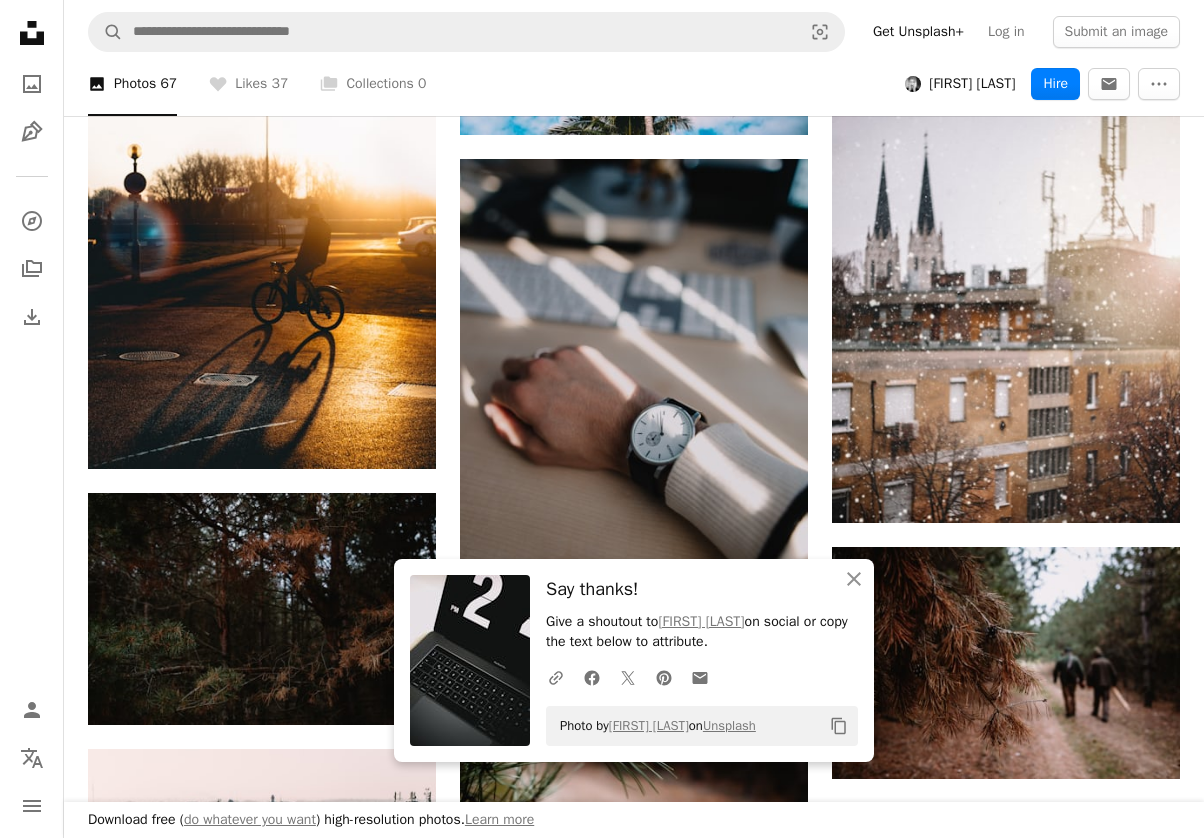 scroll, scrollTop: 5009, scrollLeft: 0, axis: vertical 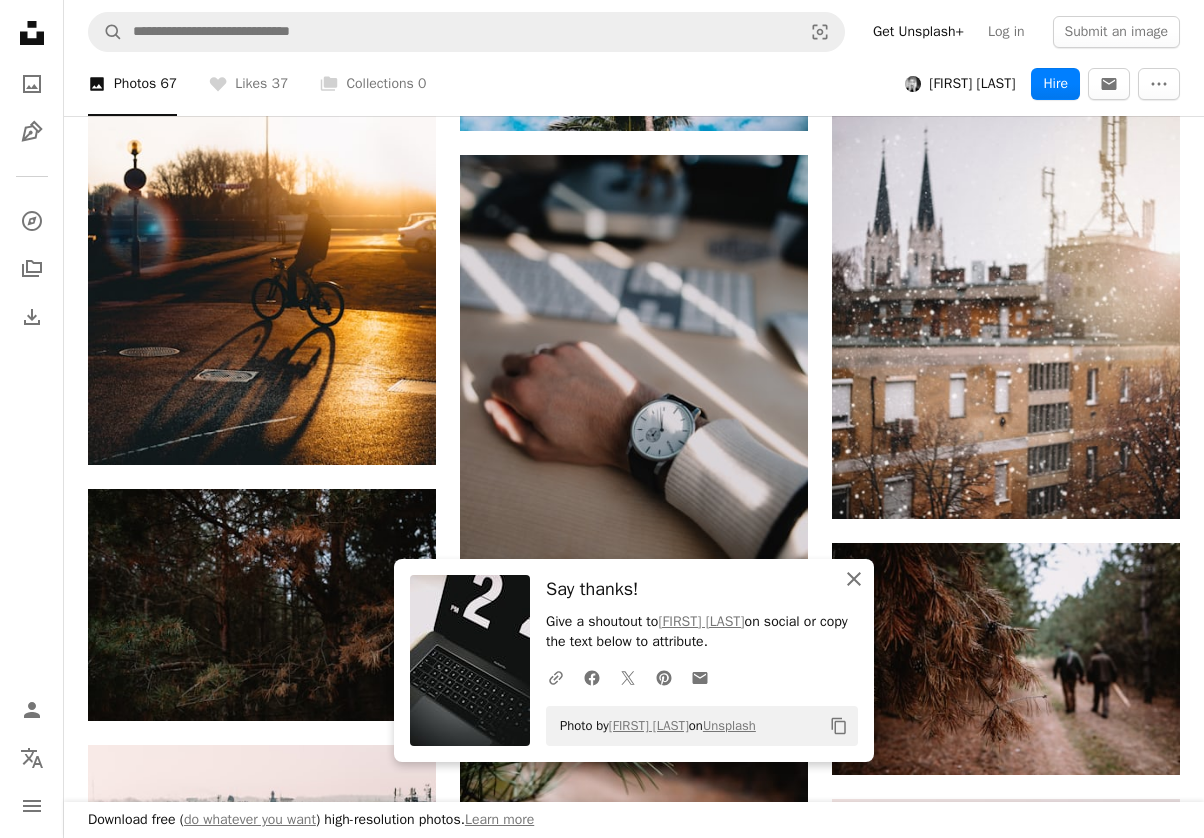 click on "An X shape" 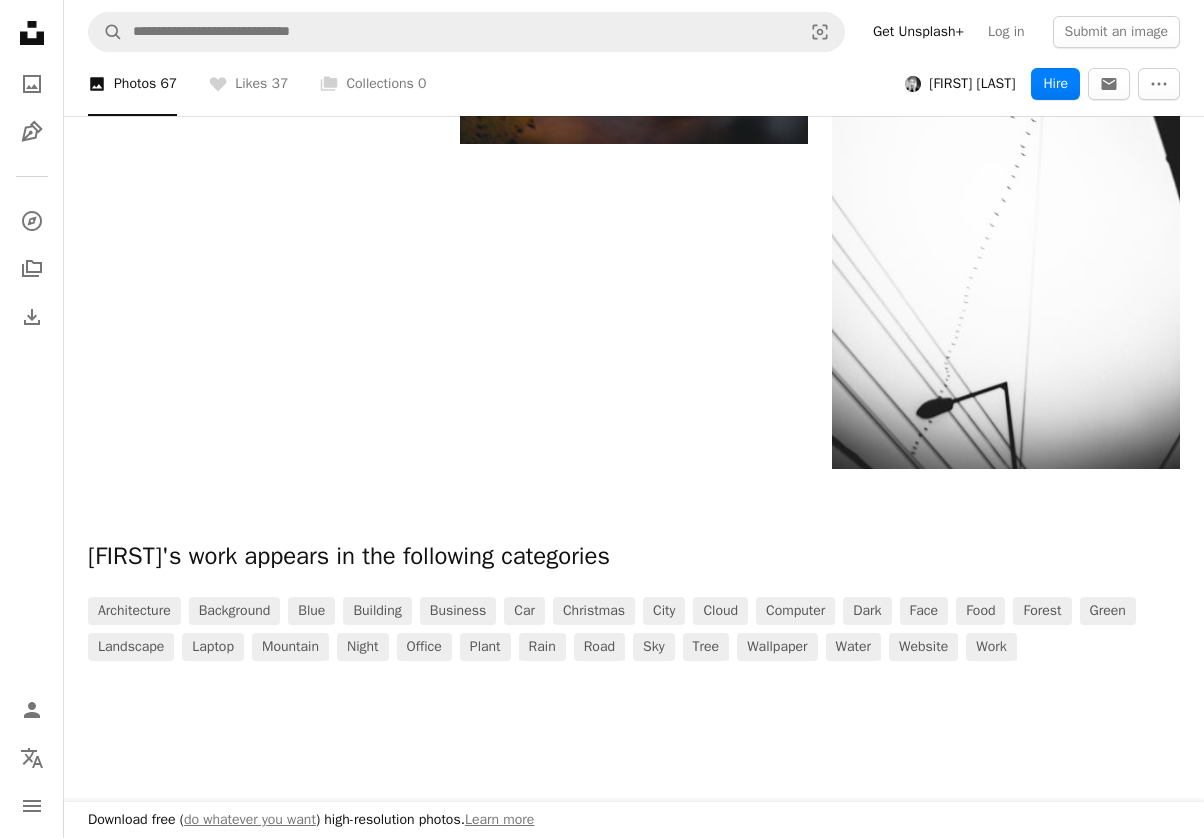 scroll, scrollTop: 9667, scrollLeft: 0, axis: vertical 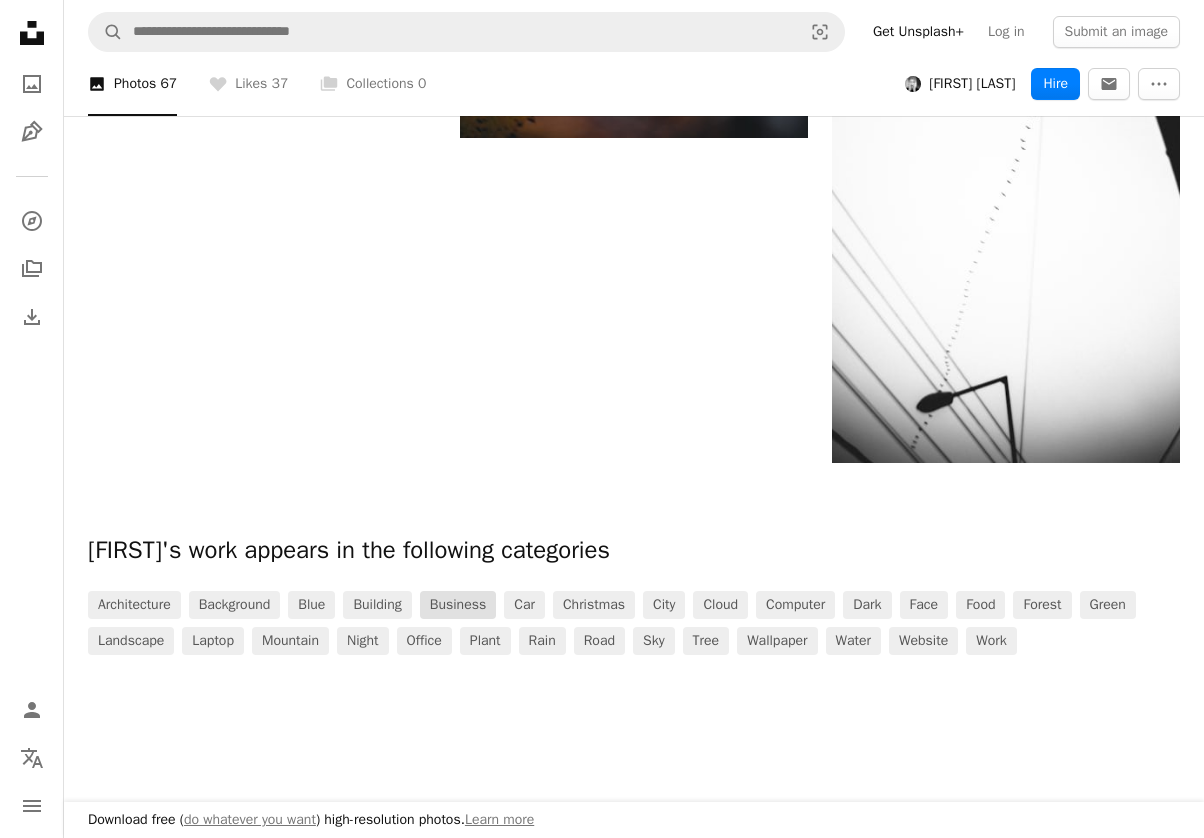 click on "business" at bounding box center (458, 605) 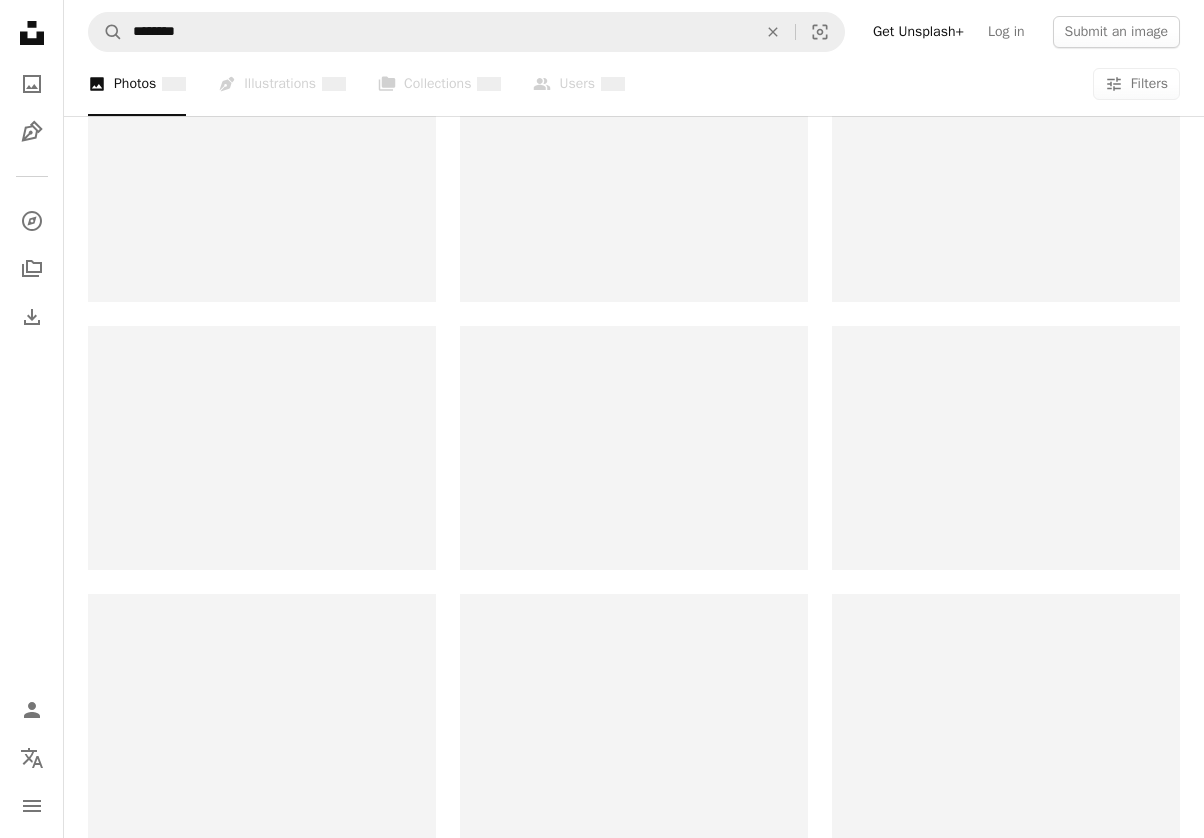 scroll, scrollTop: 0, scrollLeft: 0, axis: both 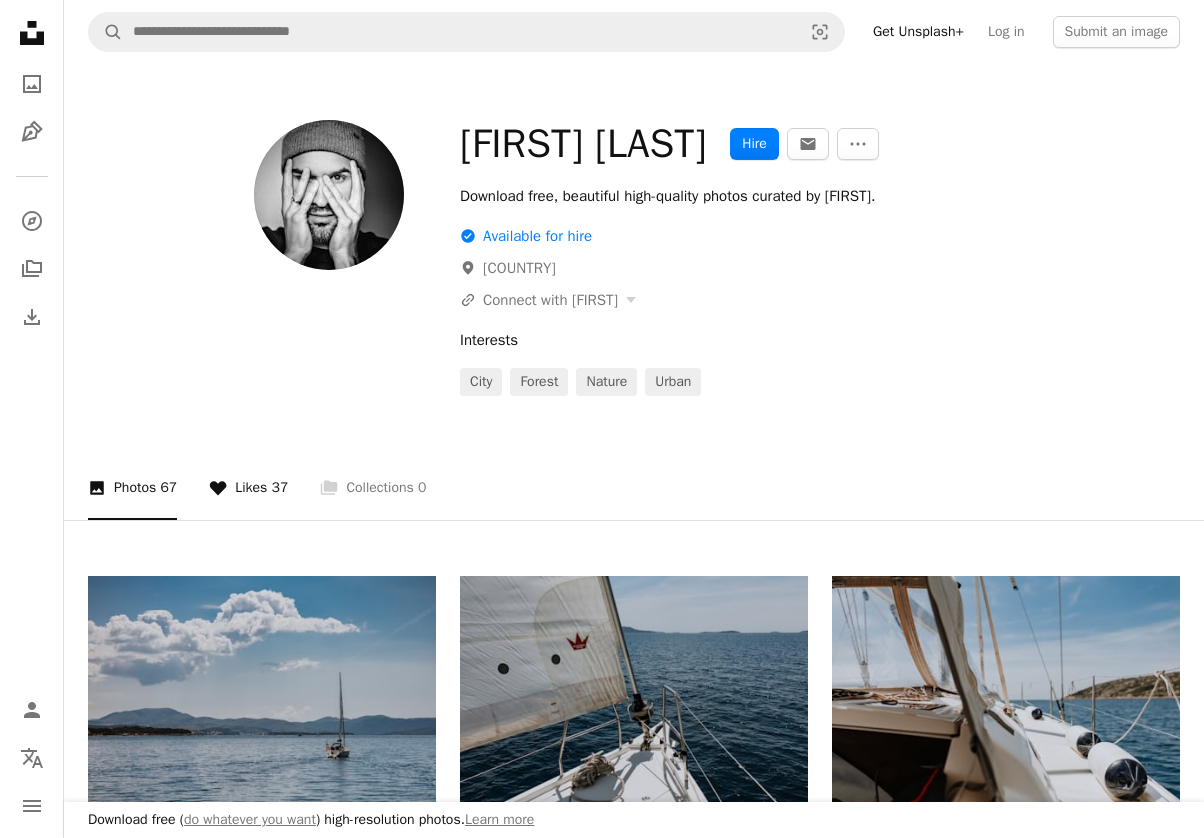 click on "A heart Likes   37" at bounding box center (248, 488) 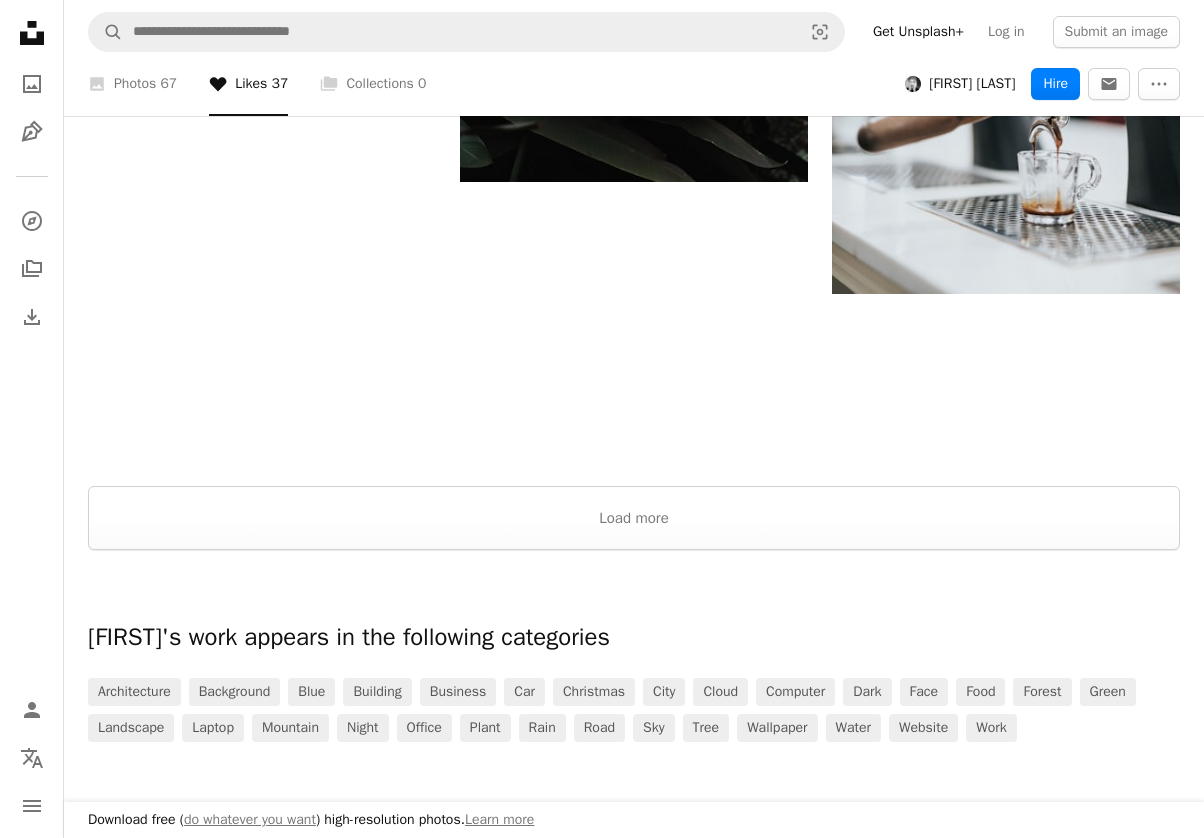 scroll, scrollTop: 2622, scrollLeft: 0, axis: vertical 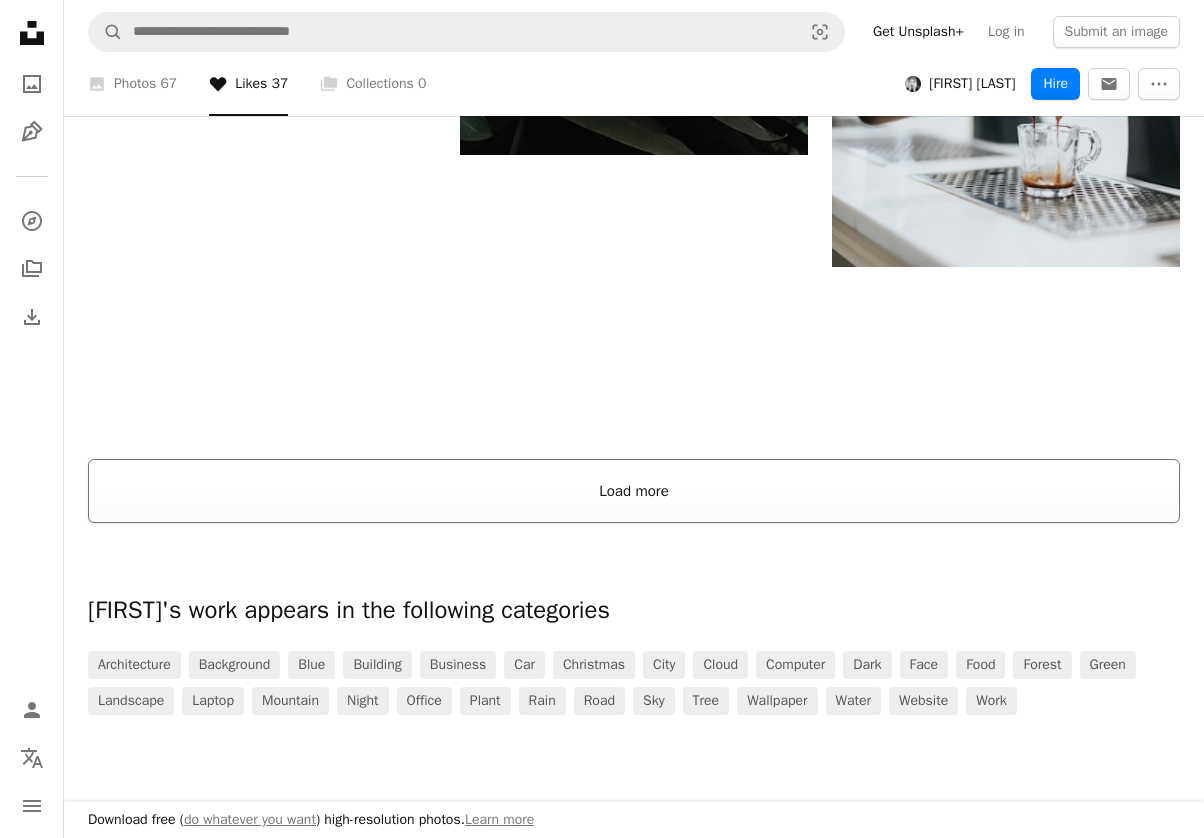 click on "Load more" at bounding box center (634, 491) 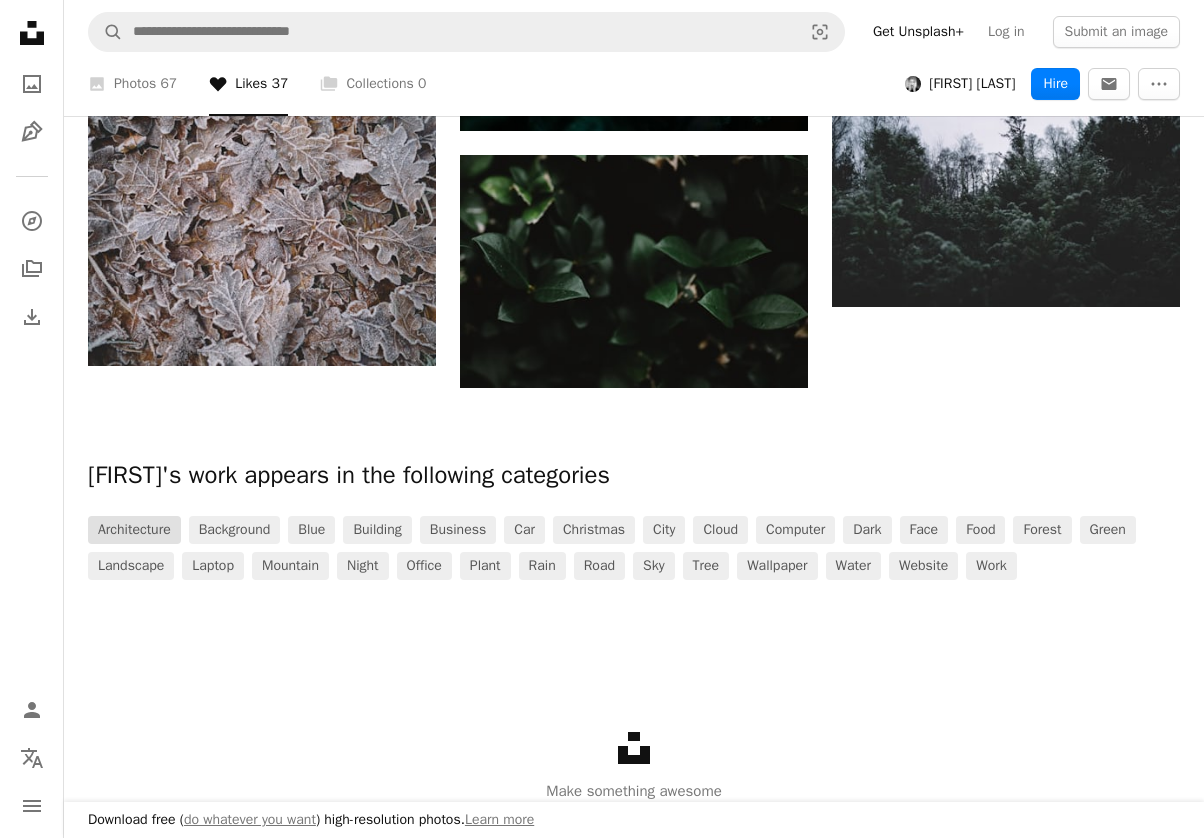 scroll, scrollTop: 3680, scrollLeft: 0, axis: vertical 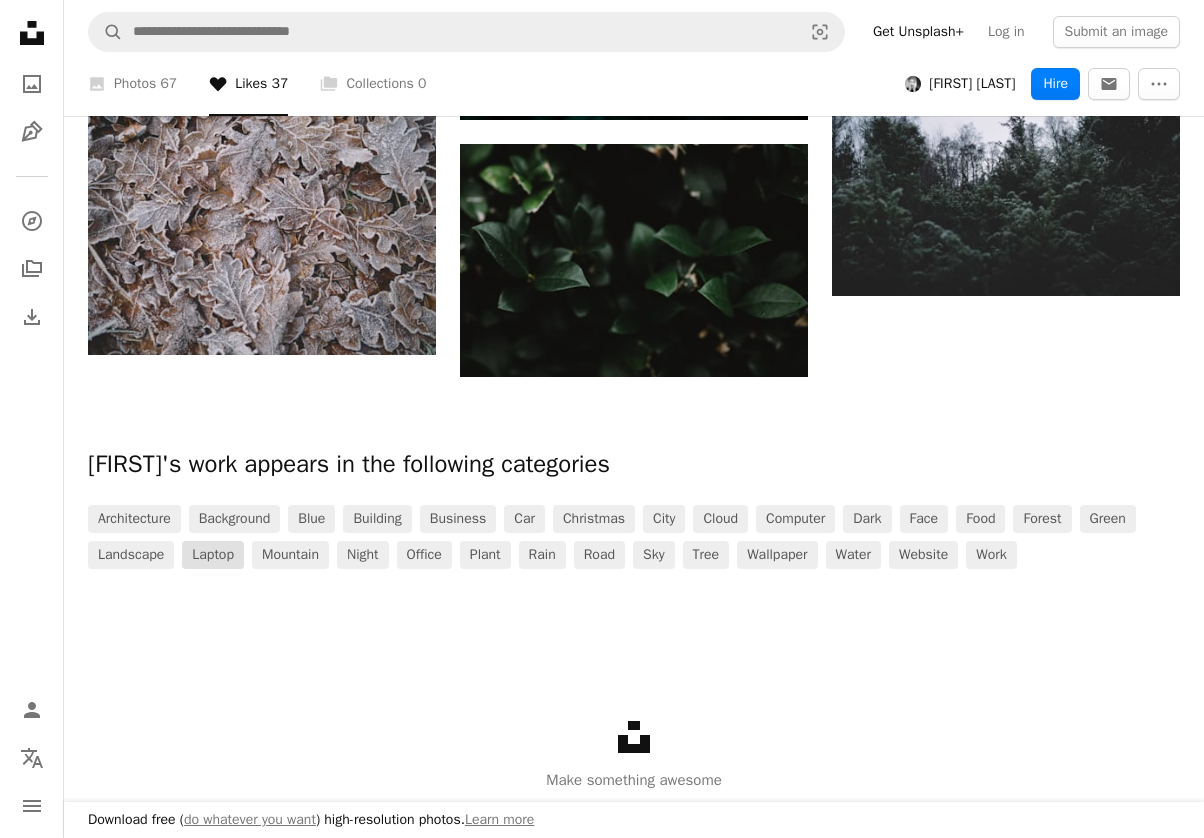 click on "laptop" at bounding box center [213, 555] 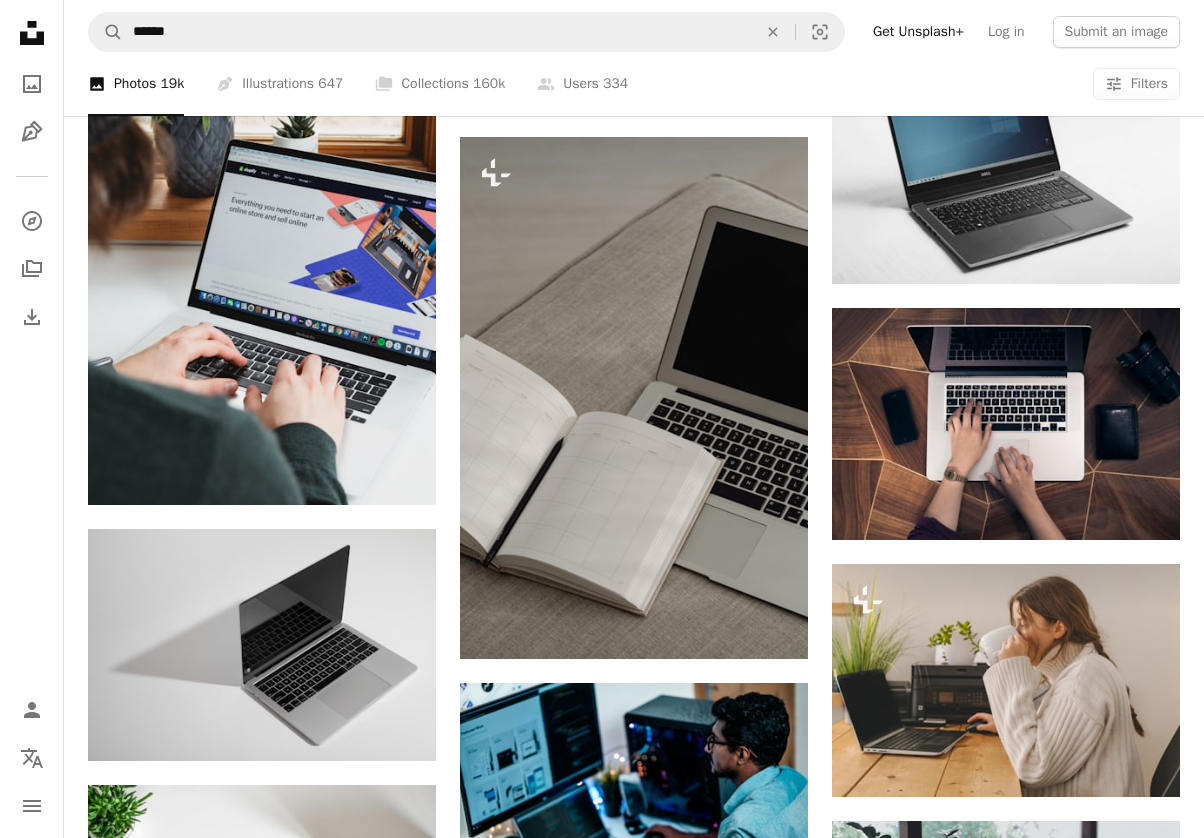 scroll, scrollTop: 8199, scrollLeft: 0, axis: vertical 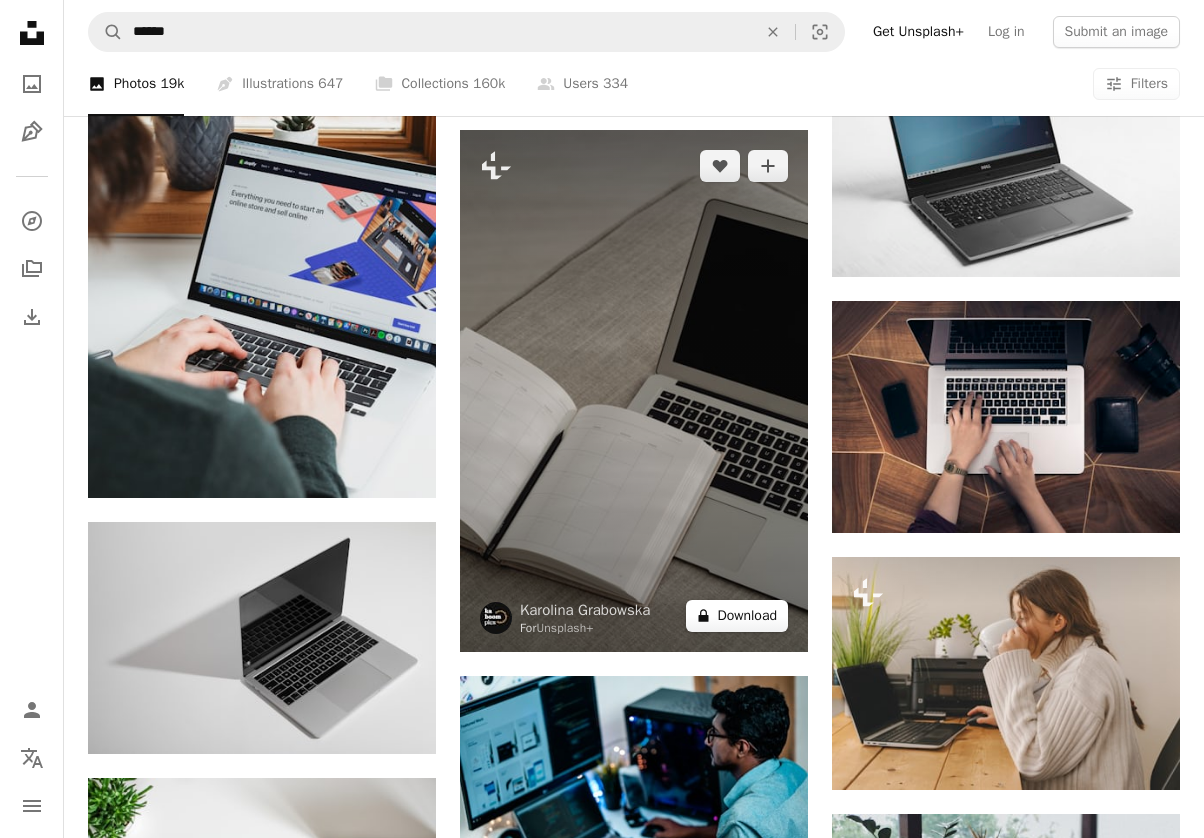 click on "A lock Download" at bounding box center (737, 616) 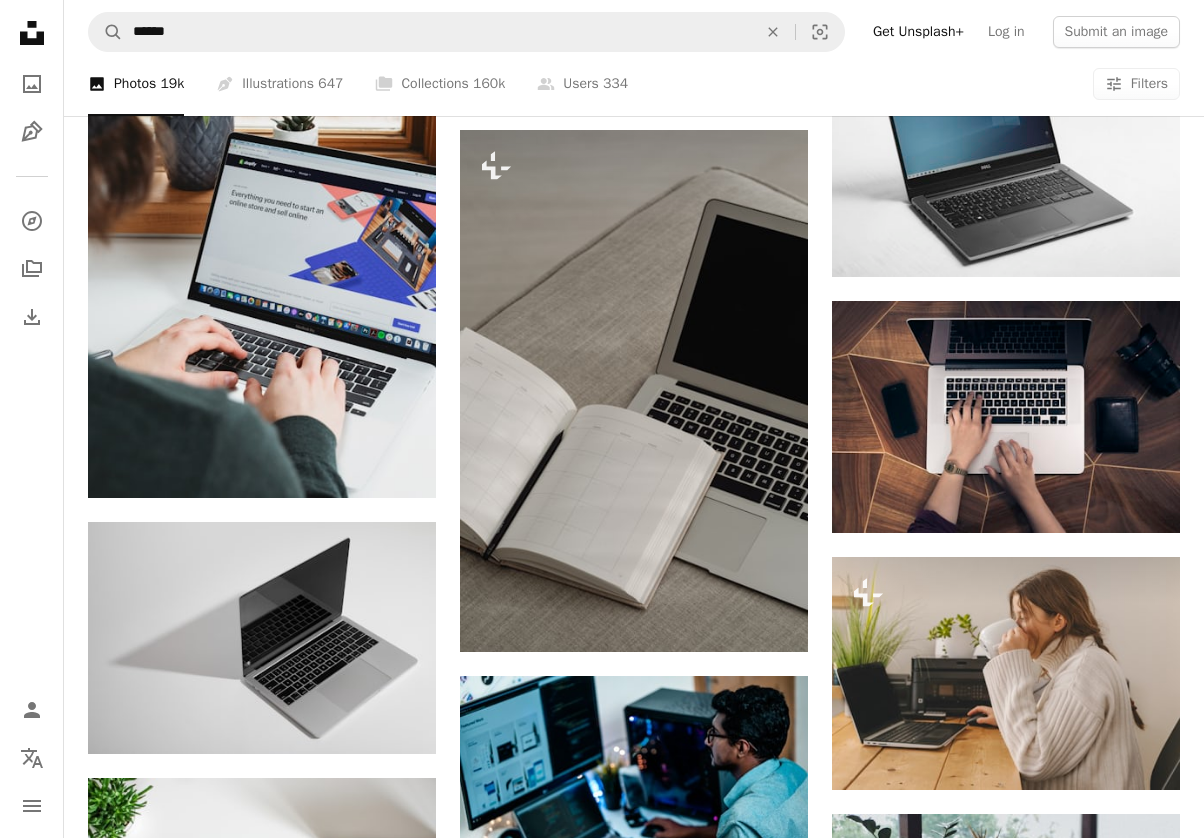 click on "An X shape Premium, ready to use images. Get unlimited access. A plus sign Members-only content added monthly A plus sign Unlimited royalty-free downloads A plus sign Illustrations  New A plus sign Enhanced legal protections yearly 62%  off monthly $16   $6 USD per month * Get  Unsplash+ * When paid annually, billed upfront  $72 Taxes where applicable. Renews automatically. Cancel anytime." at bounding box center (602, 3372) 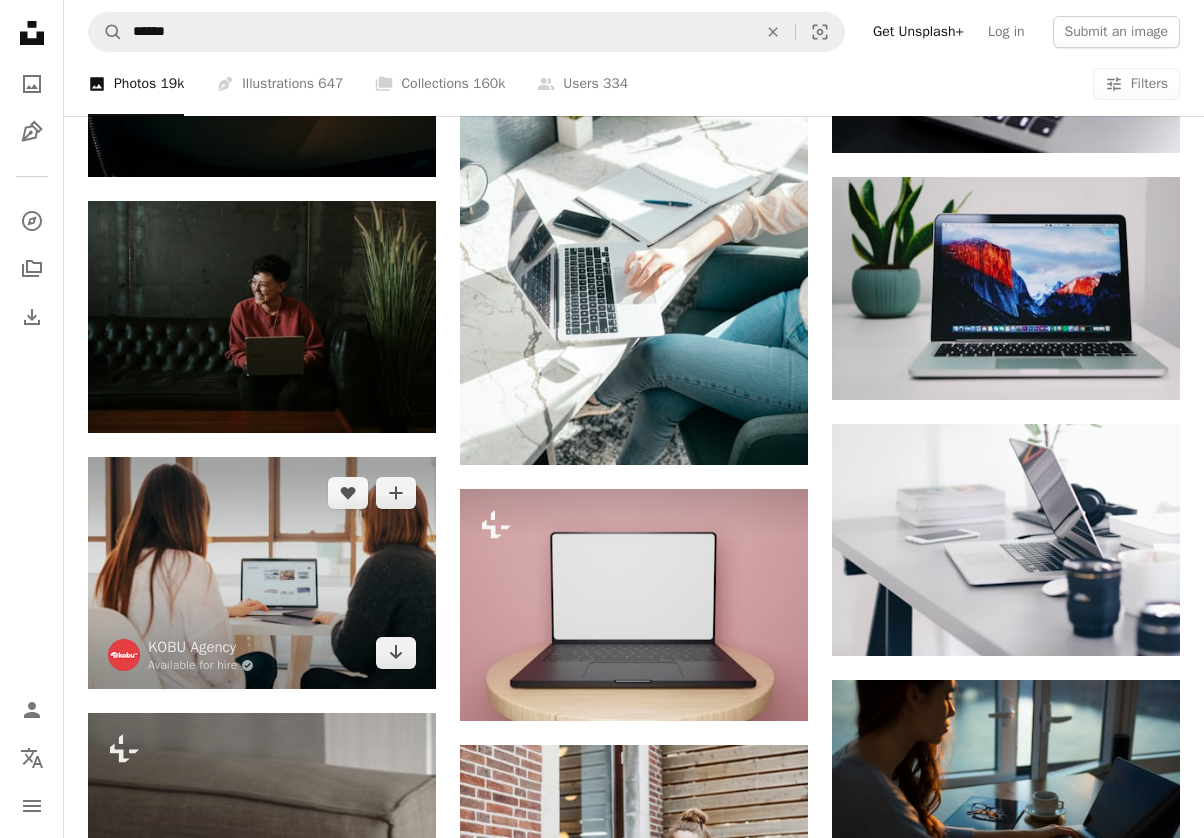 scroll, scrollTop: 11399, scrollLeft: 0, axis: vertical 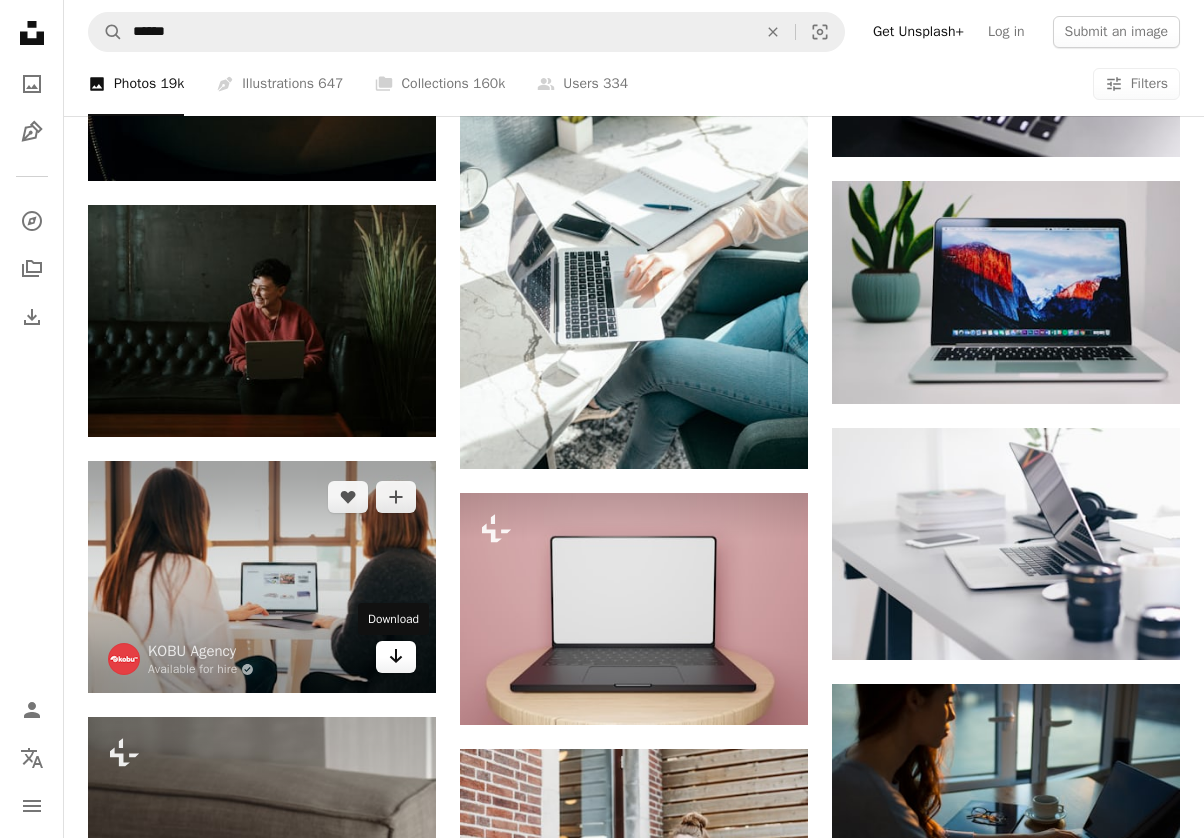 click 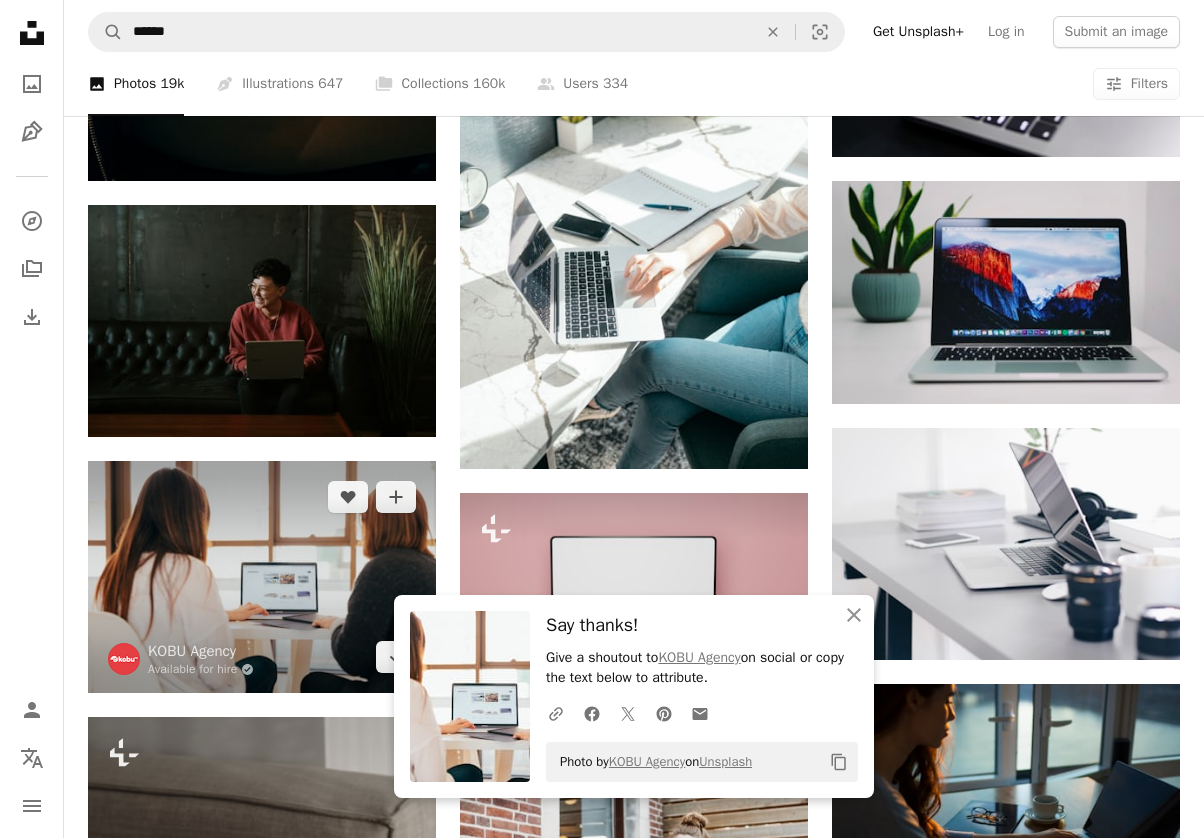 scroll, scrollTop: 11400, scrollLeft: 0, axis: vertical 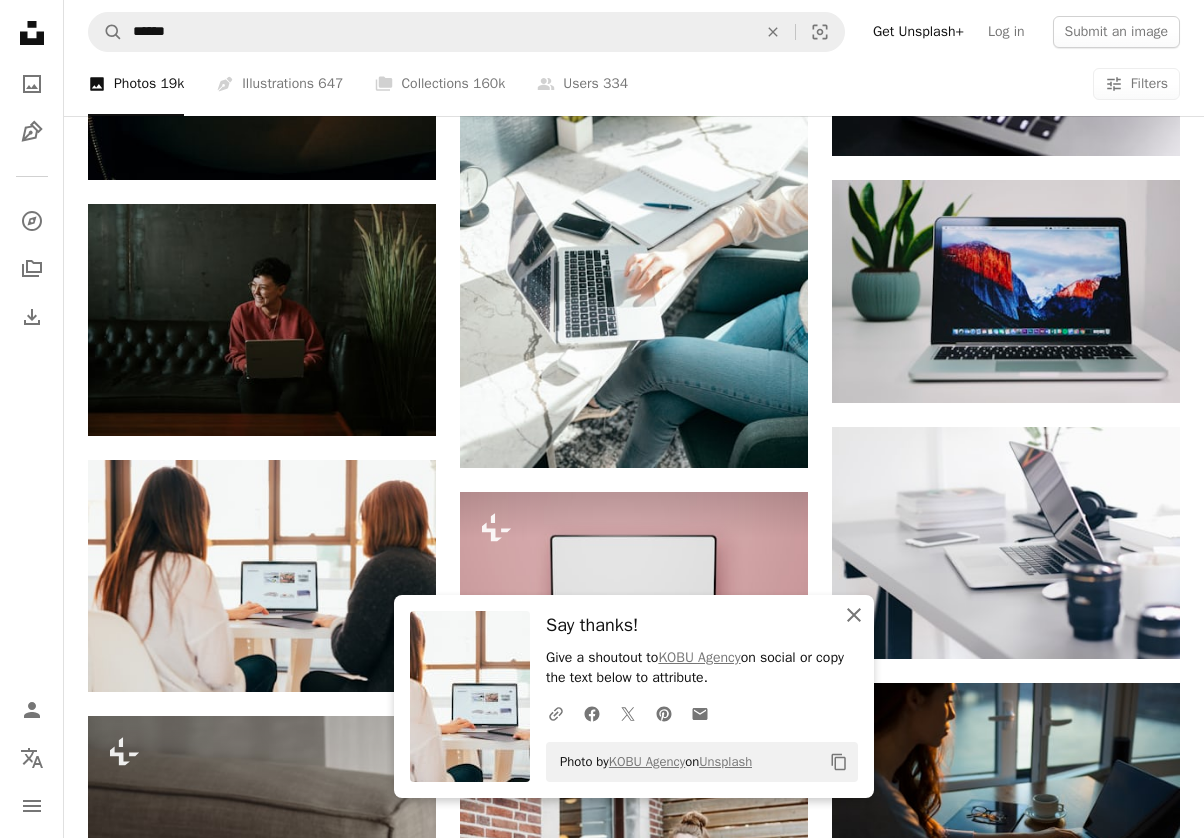 click on "An X shape" 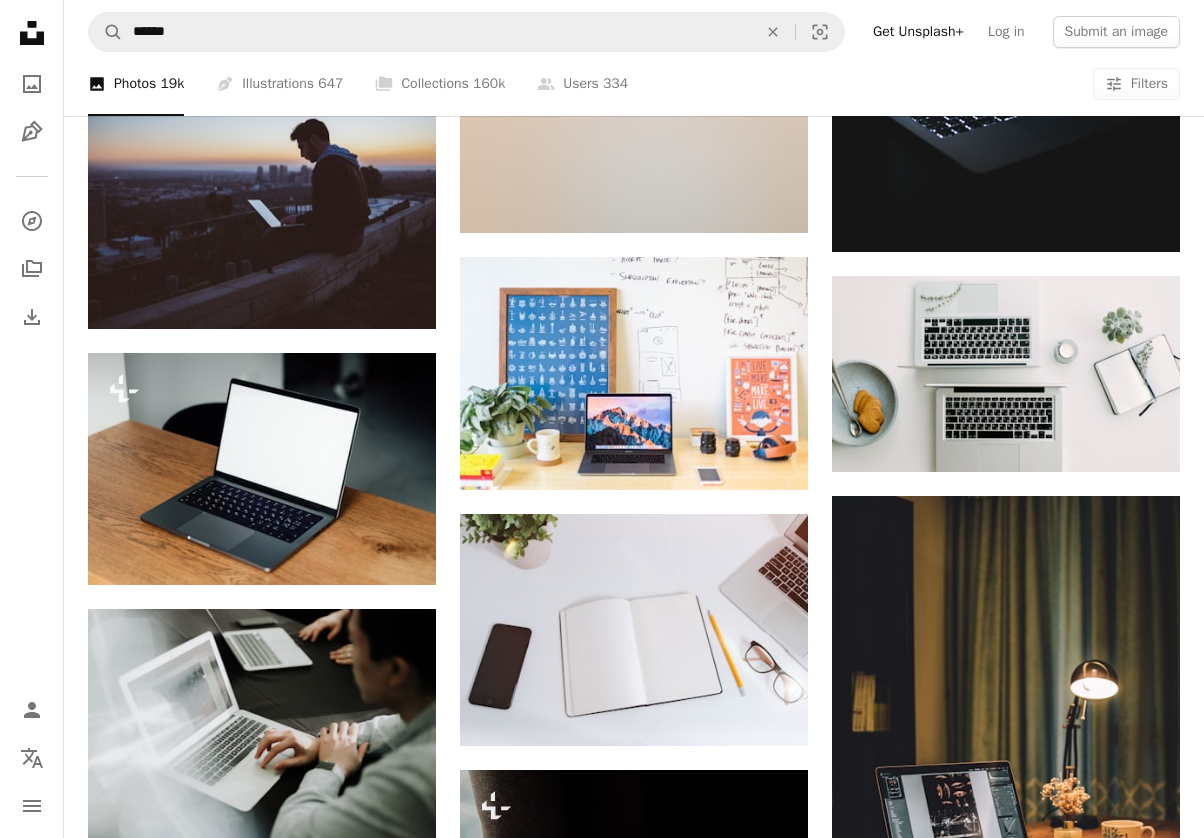 scroll, scrollTop: 23228, scrollLeft: 0, axis: vertical 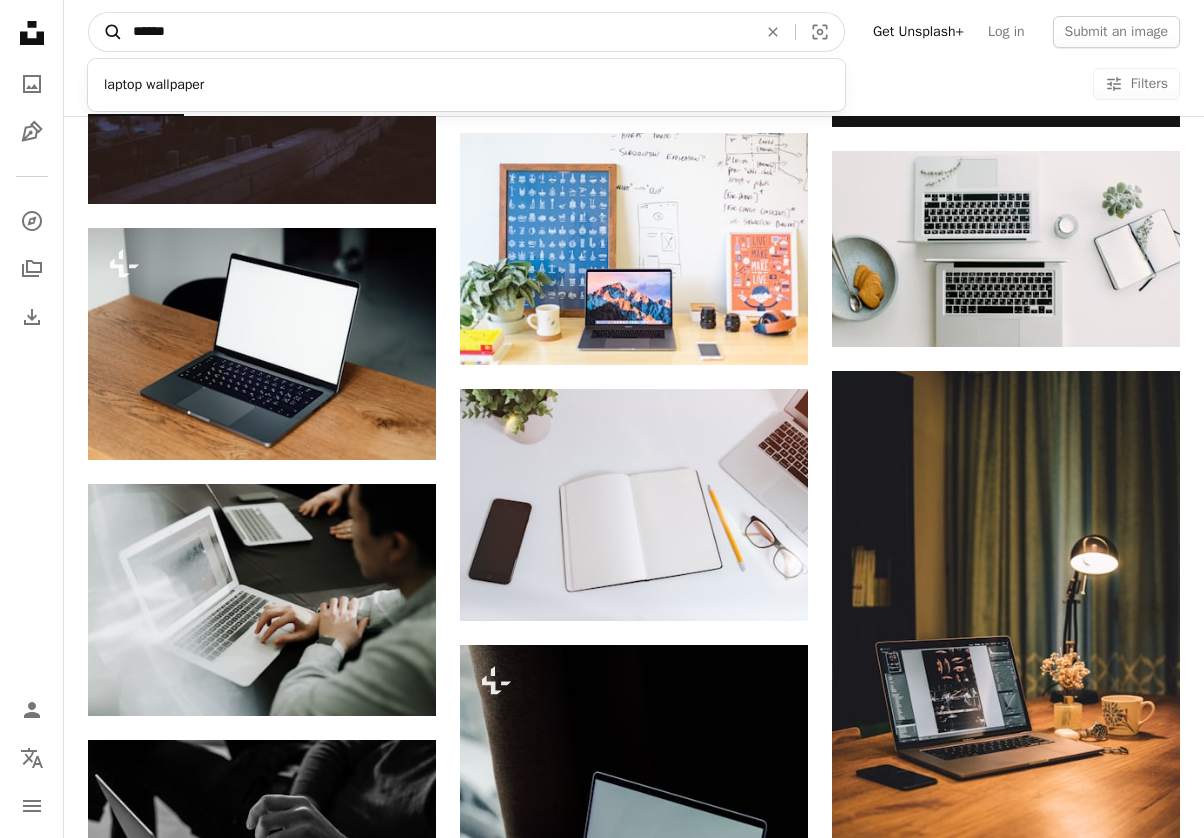 drag, startPoint x: 245, startPoint y: 30, endPoint x: 95, endPoint y: 19, distance: 150.40279 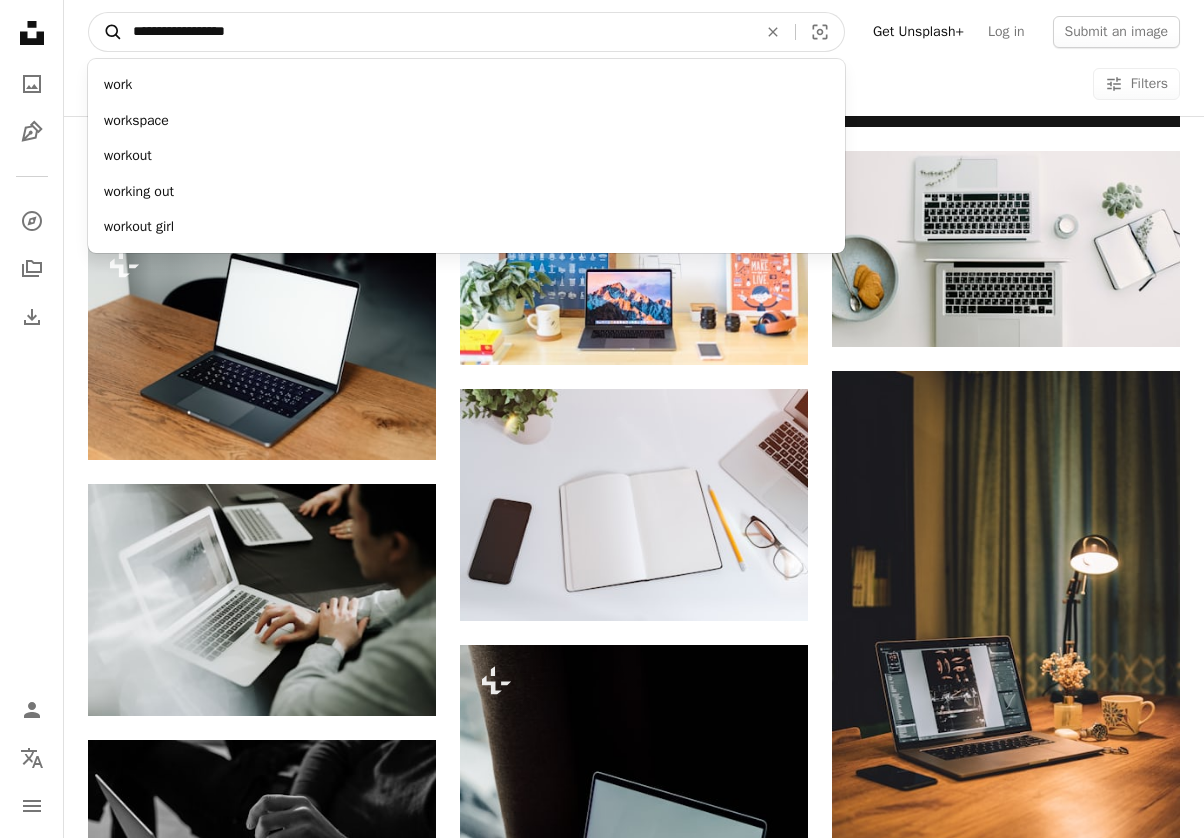 type on "**********" 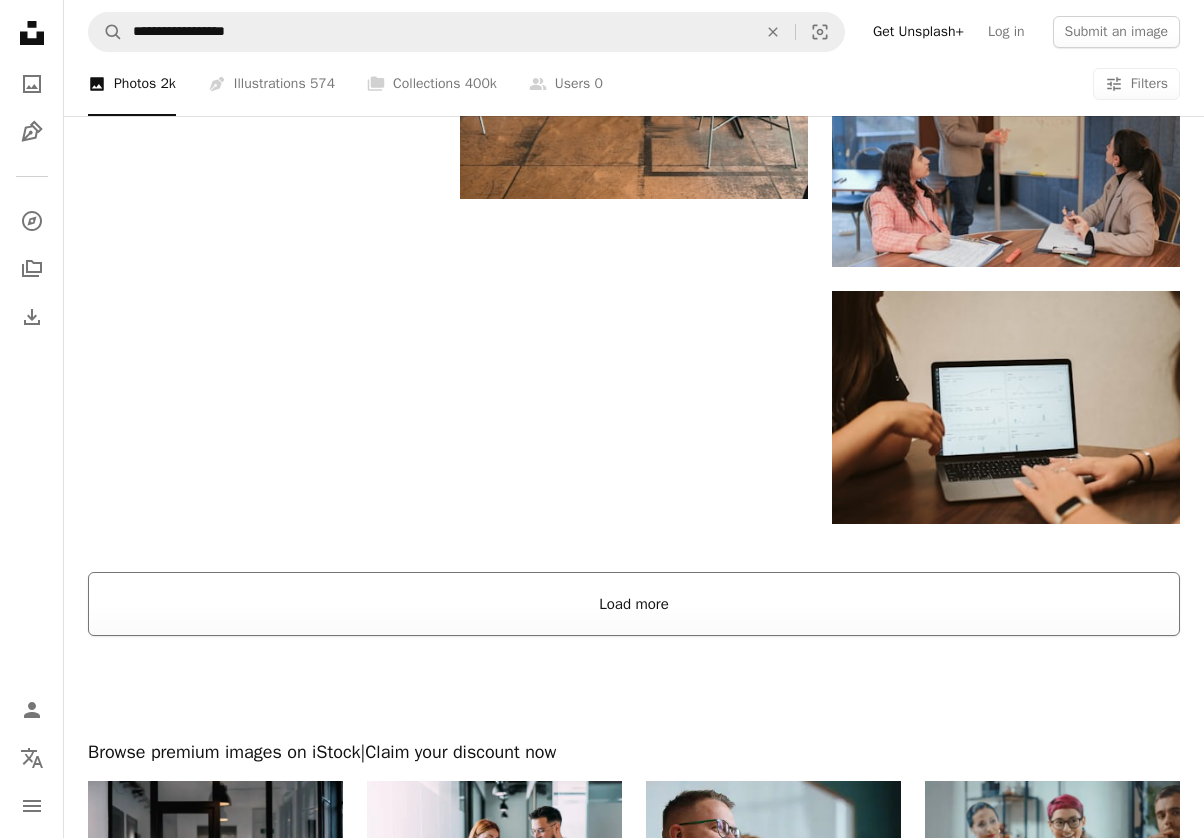 scroll, scrollTop: 2683, scrollLeft: 0, axis: vertical 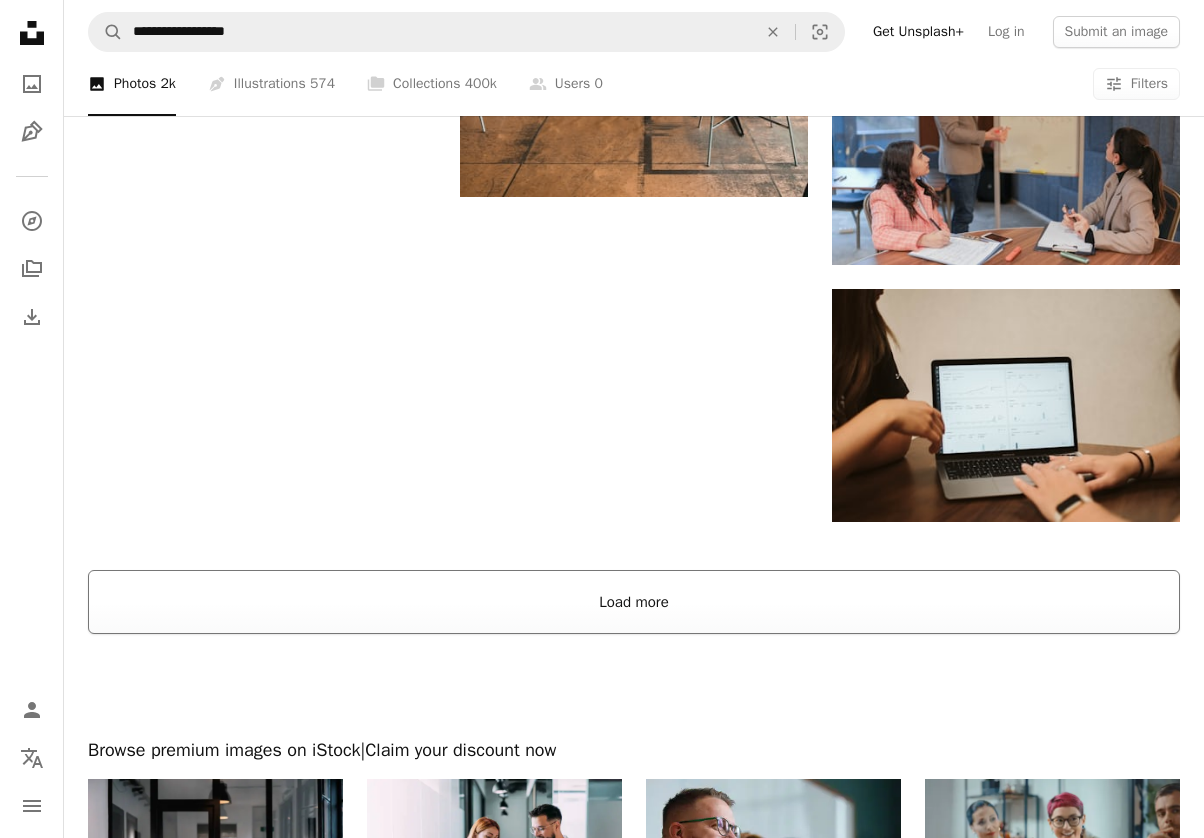 click on "Load more" at bounding box center (634, 602) 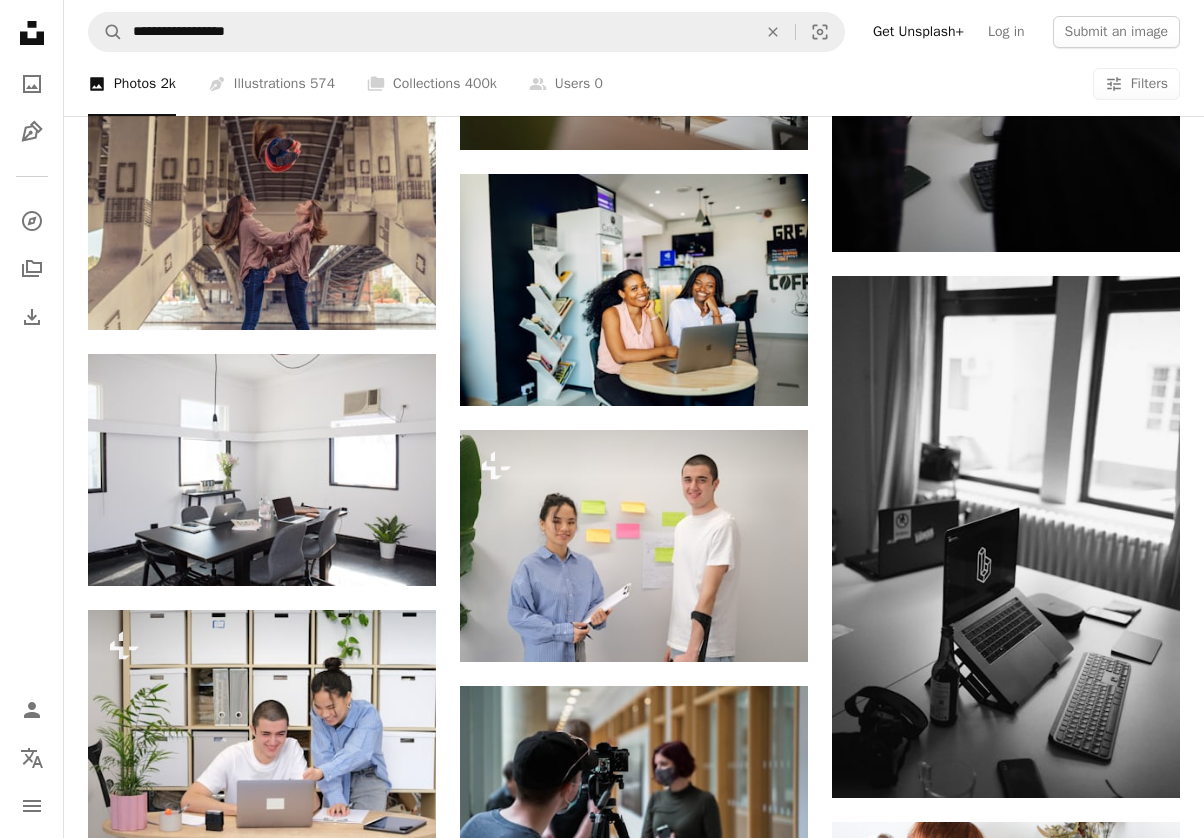 scroll, scrollTop: 0, scrollLeft: 0, axis: both 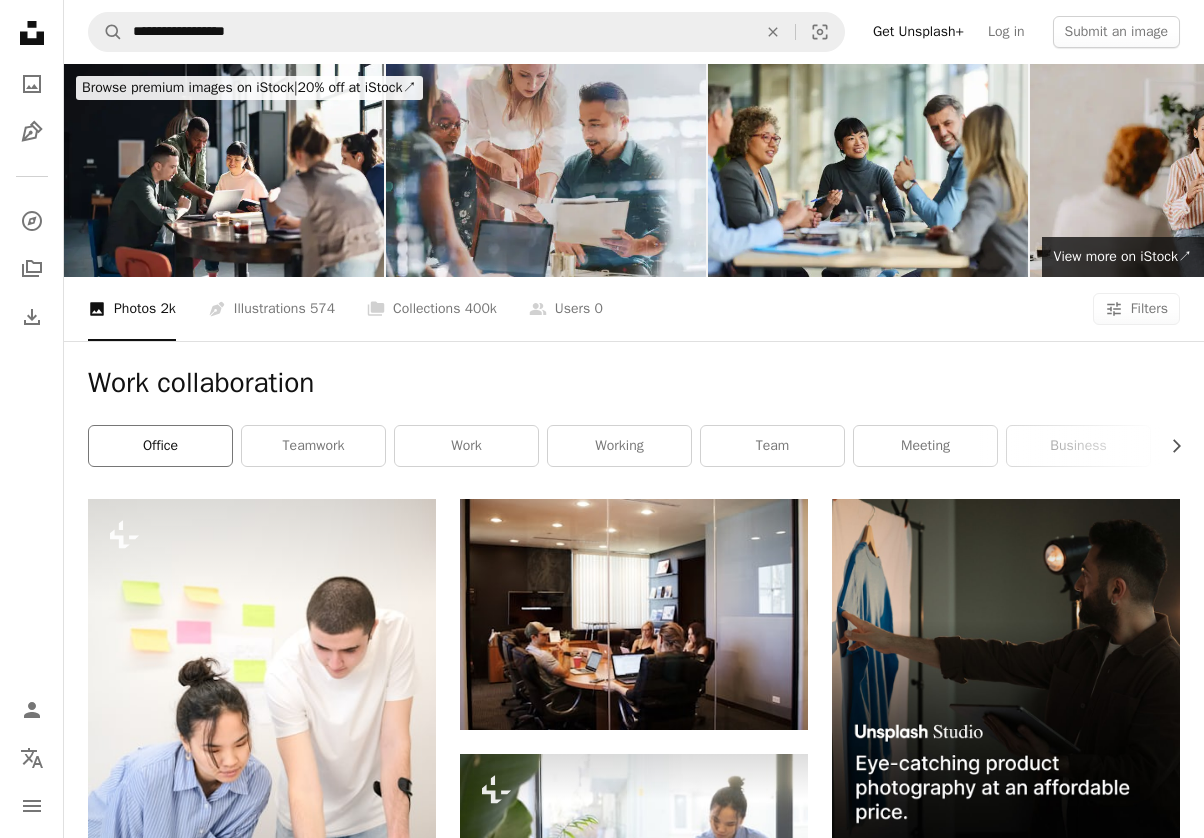 click on "office" at bounding box center (160, 446) 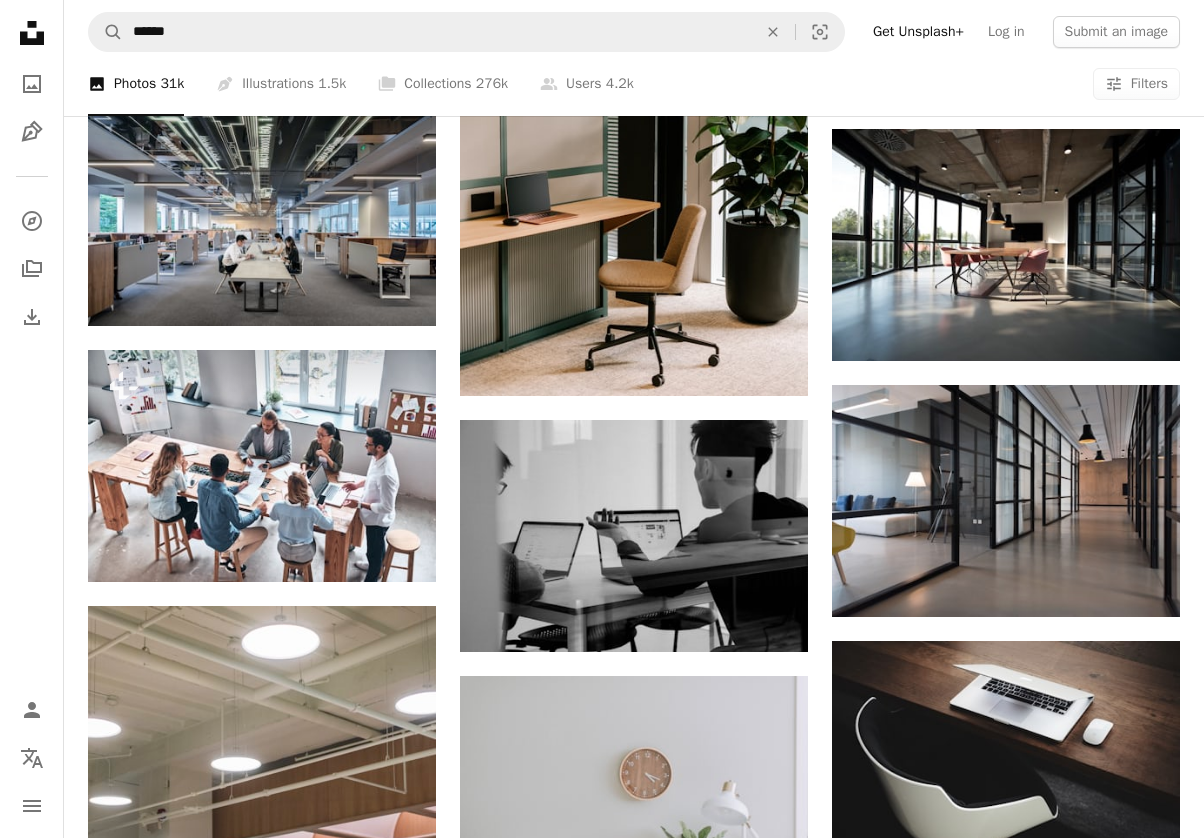scroll, scrollTop: 0, scrollLeft: 0, axis: both 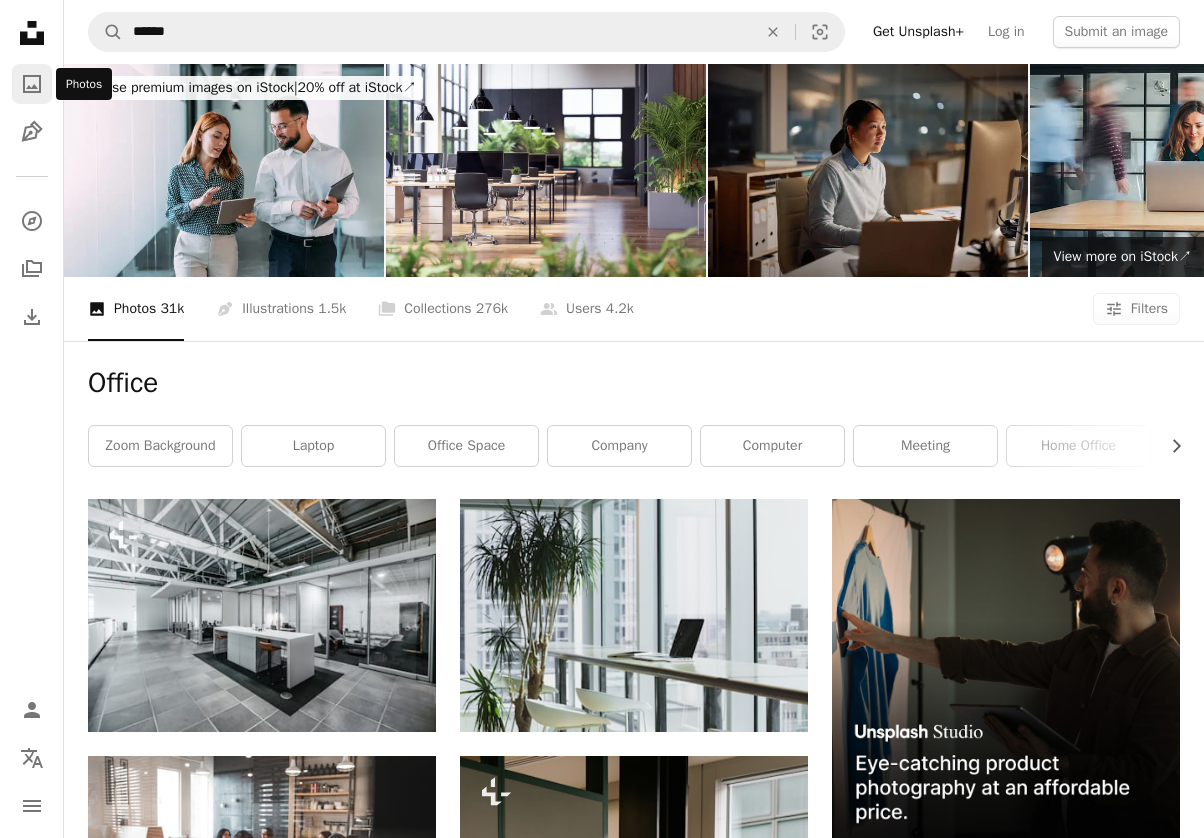click 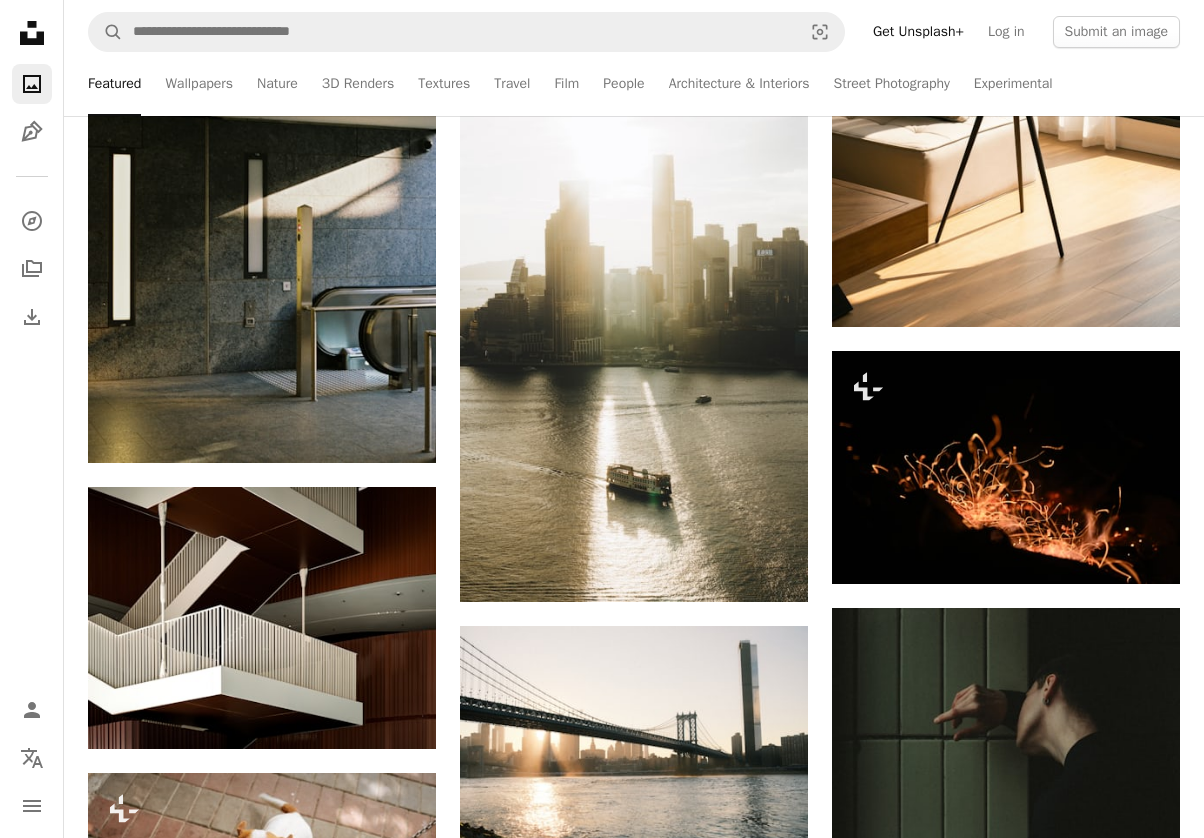 scroll, scrollTop: 2078, scrollLeft: 0, axis: vertical 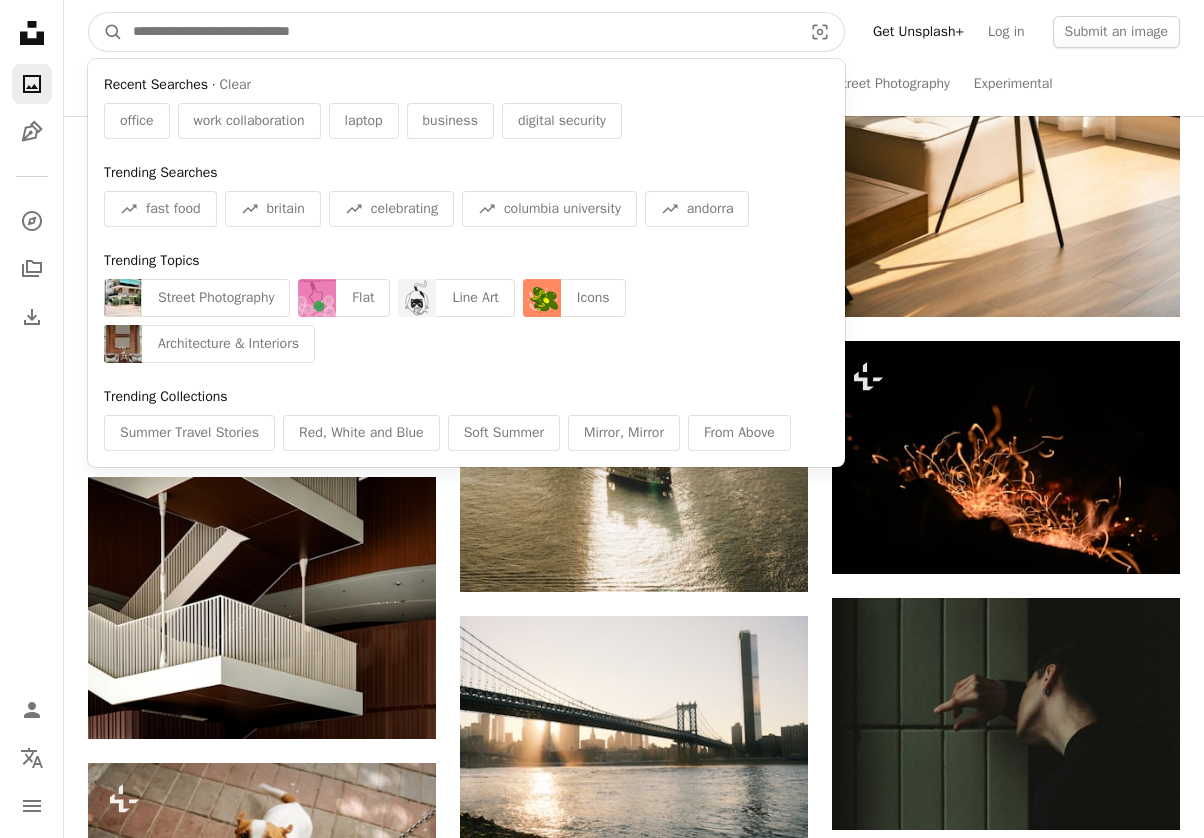 click at bounding box center (459, 32) 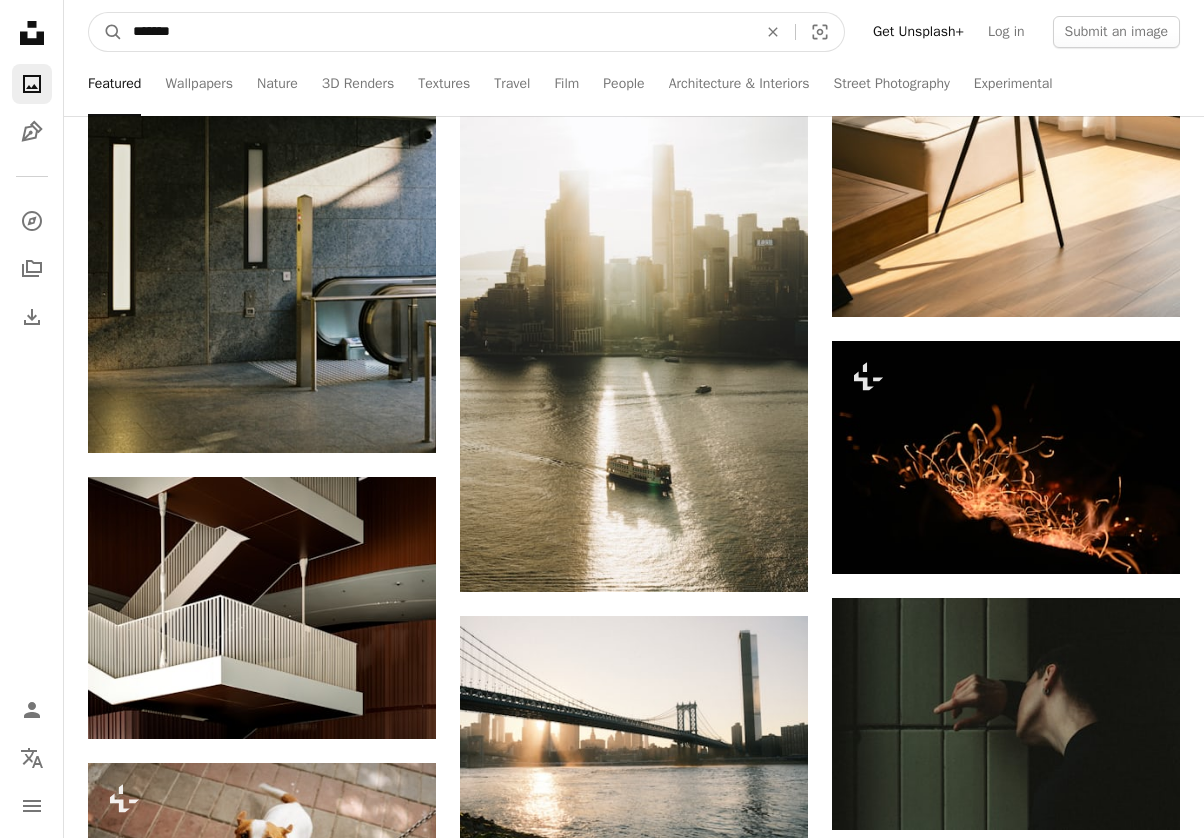 type on "********" 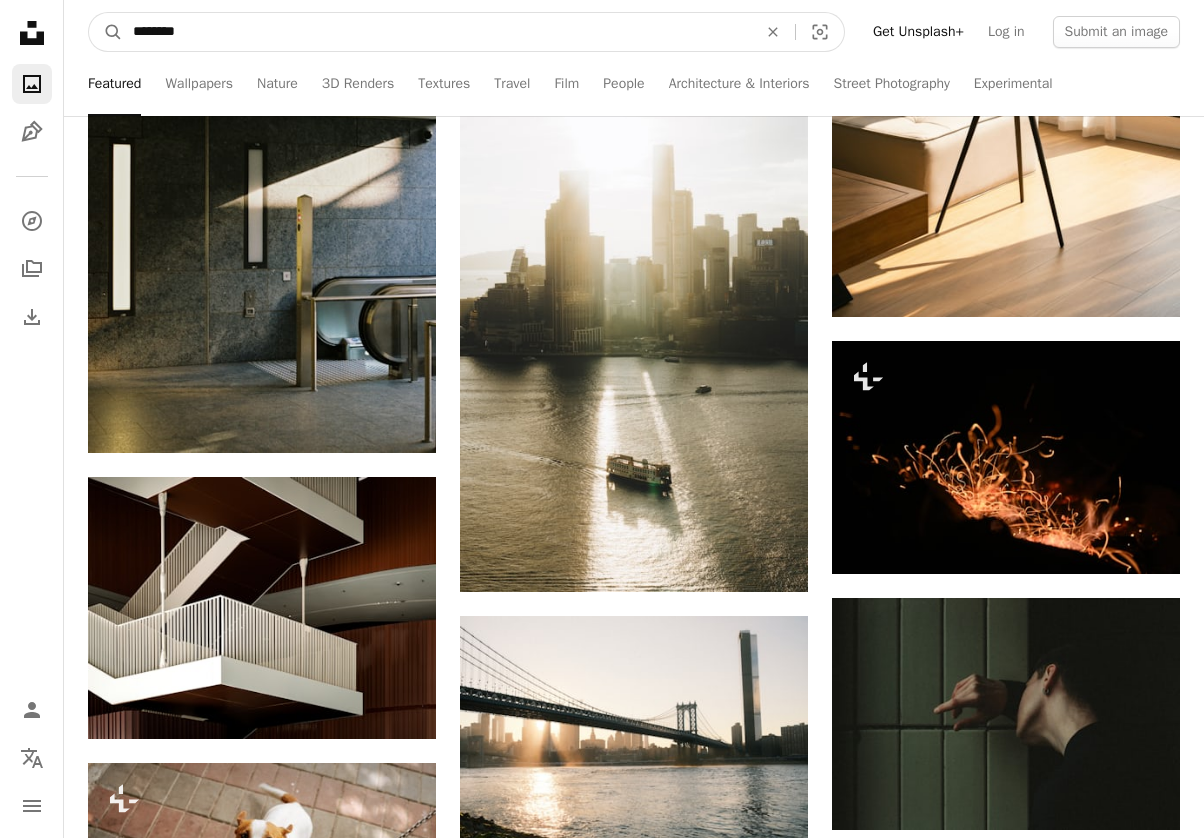 click on "A magnifying glass" at bounding box center [106, 32] 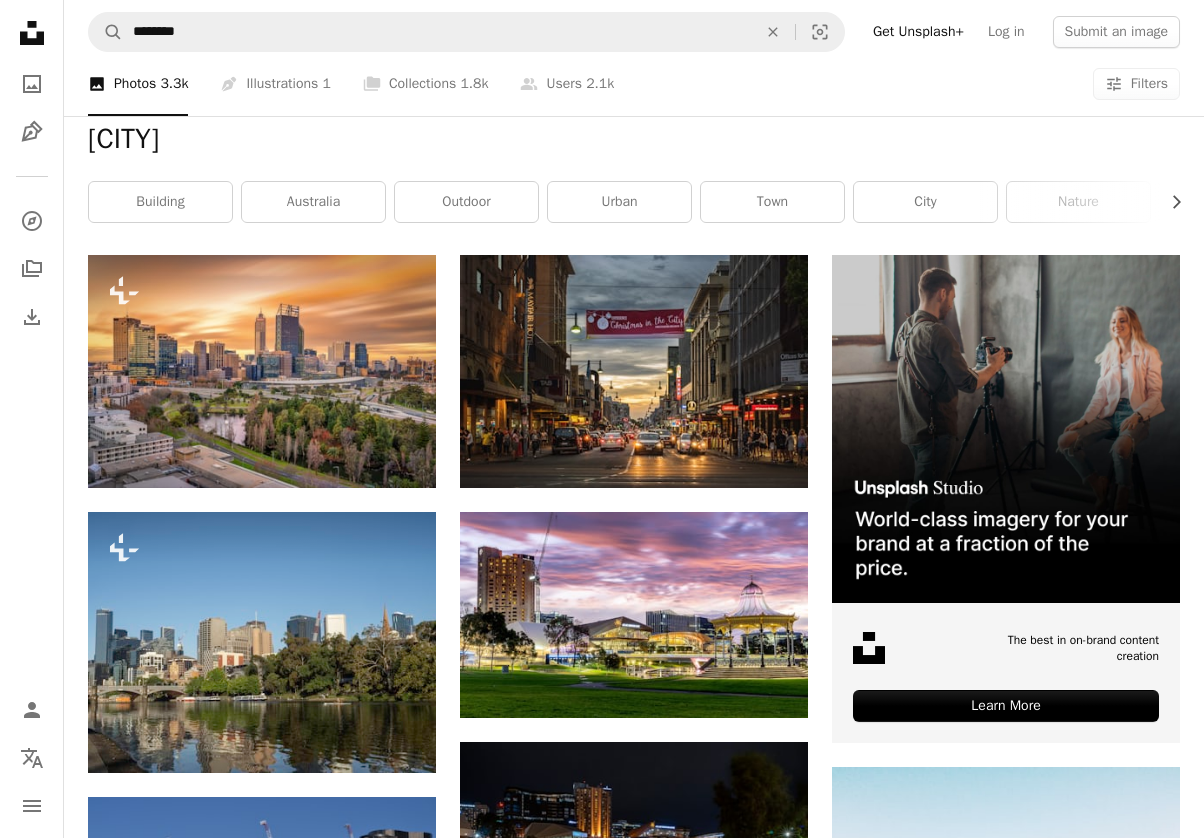 scroll, scrollTop: 243, scrollLeft: 0, axis: vertical 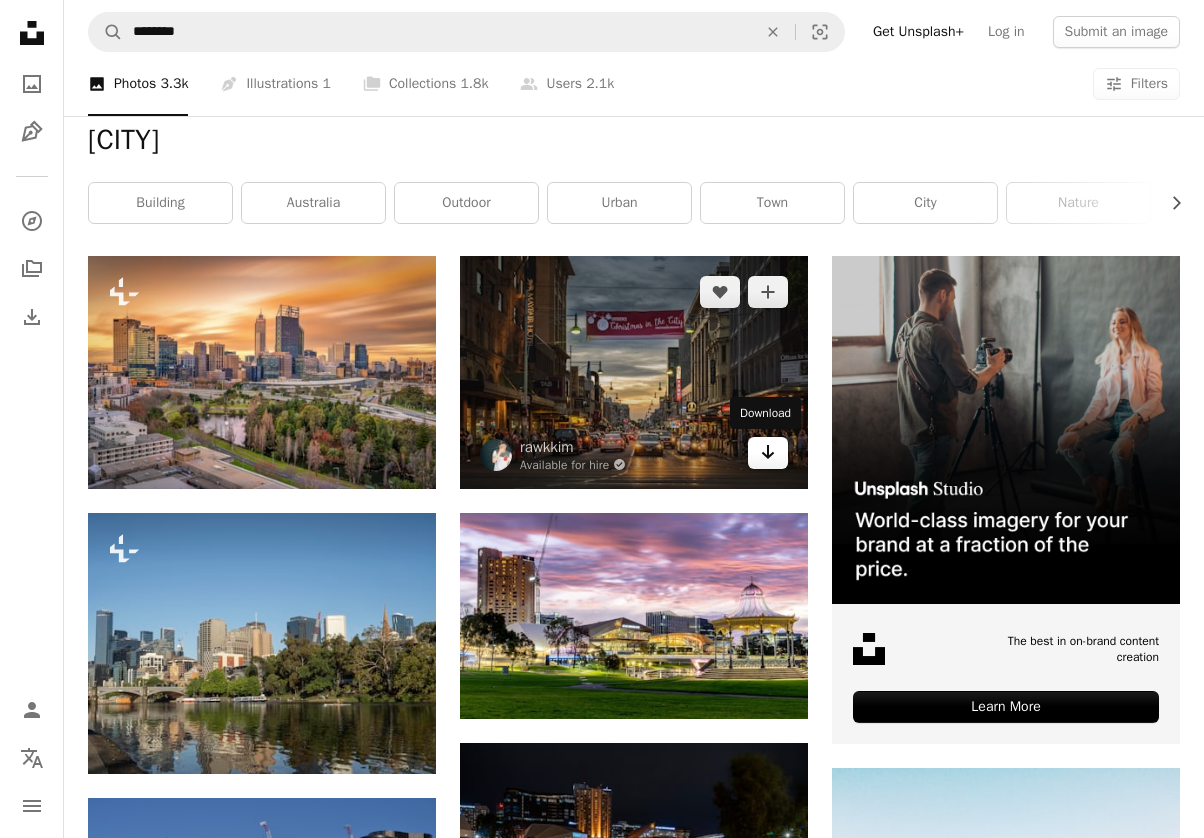 click 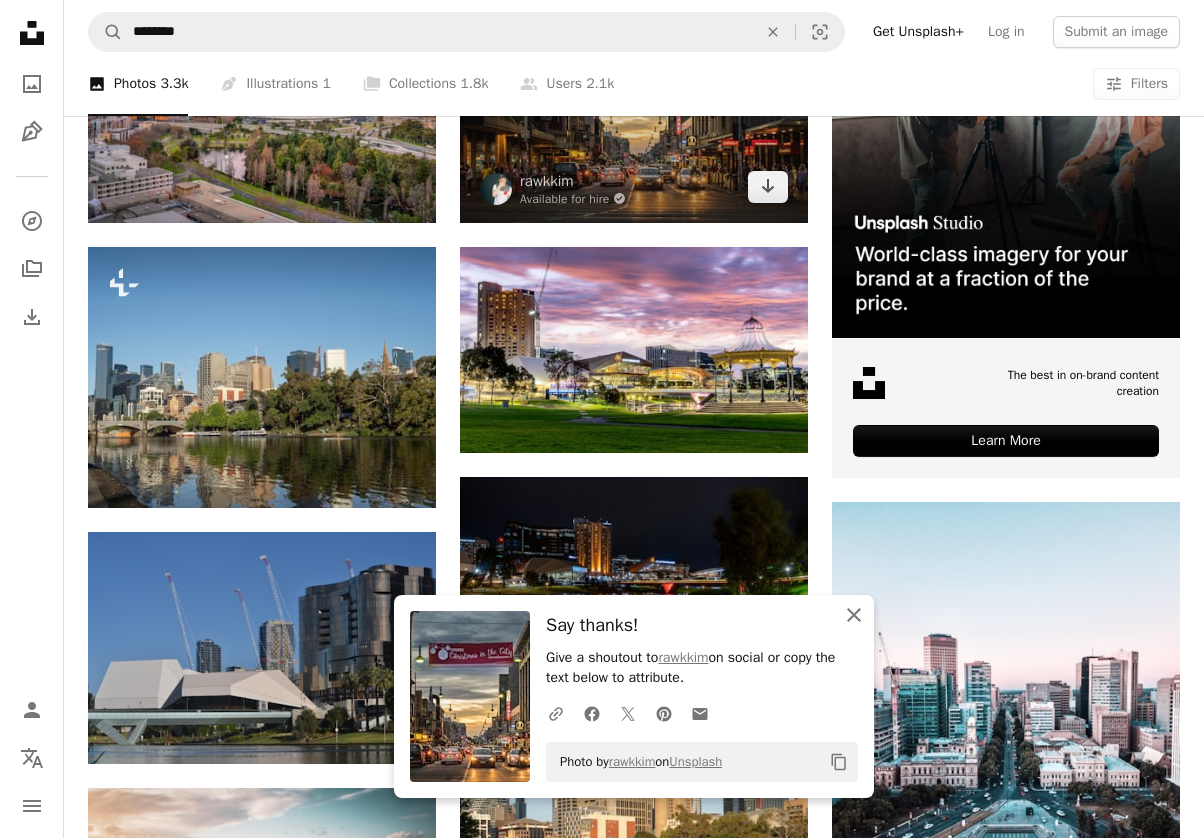 scroll, scrollTop: 510, scrollLeft: 0, axis: vertical 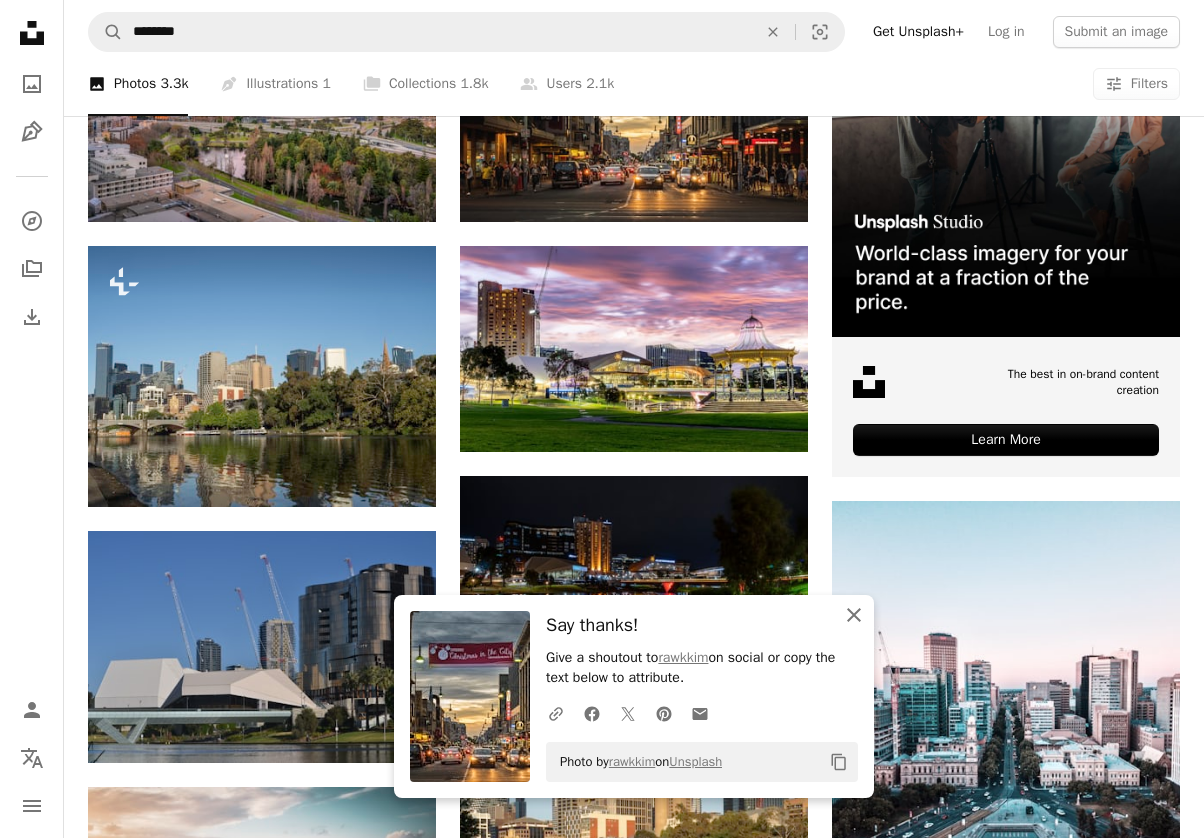 click on "An X shape" 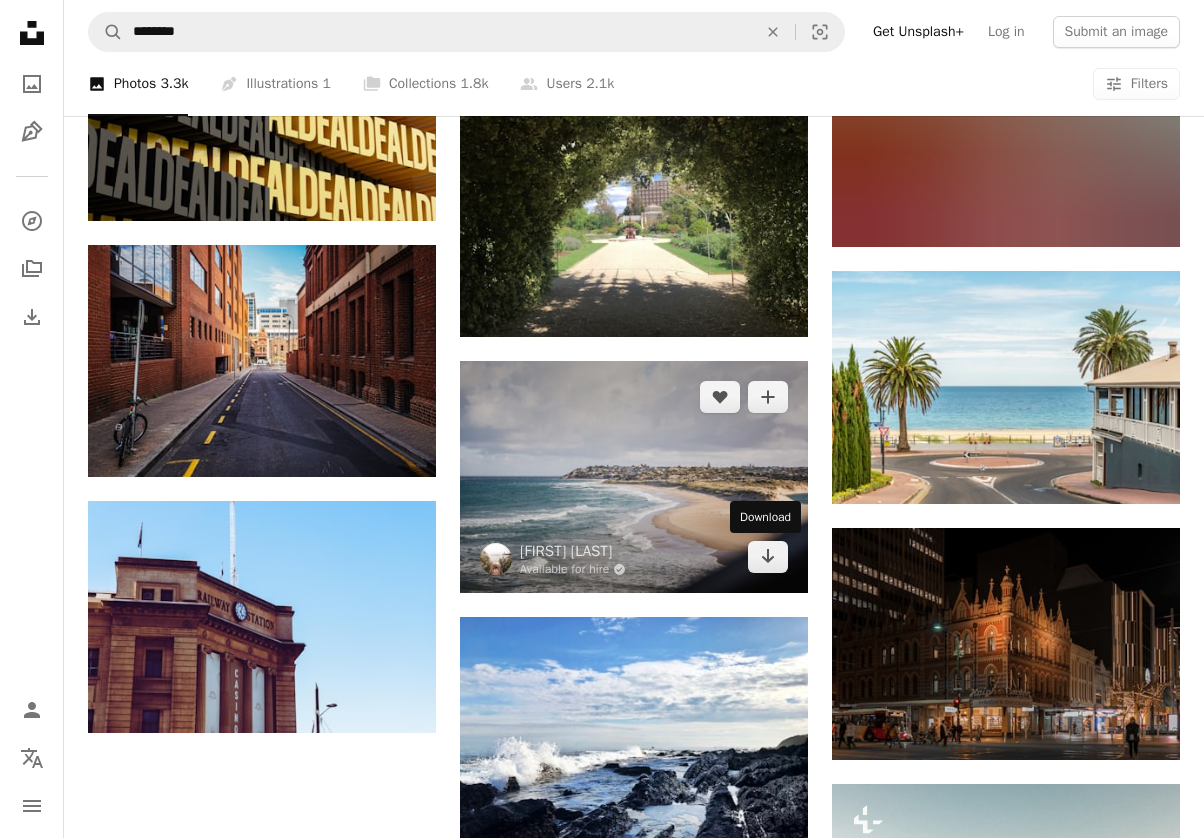 scroll, scrollTop: 1749, scrollLeft: 0, axis: vertical 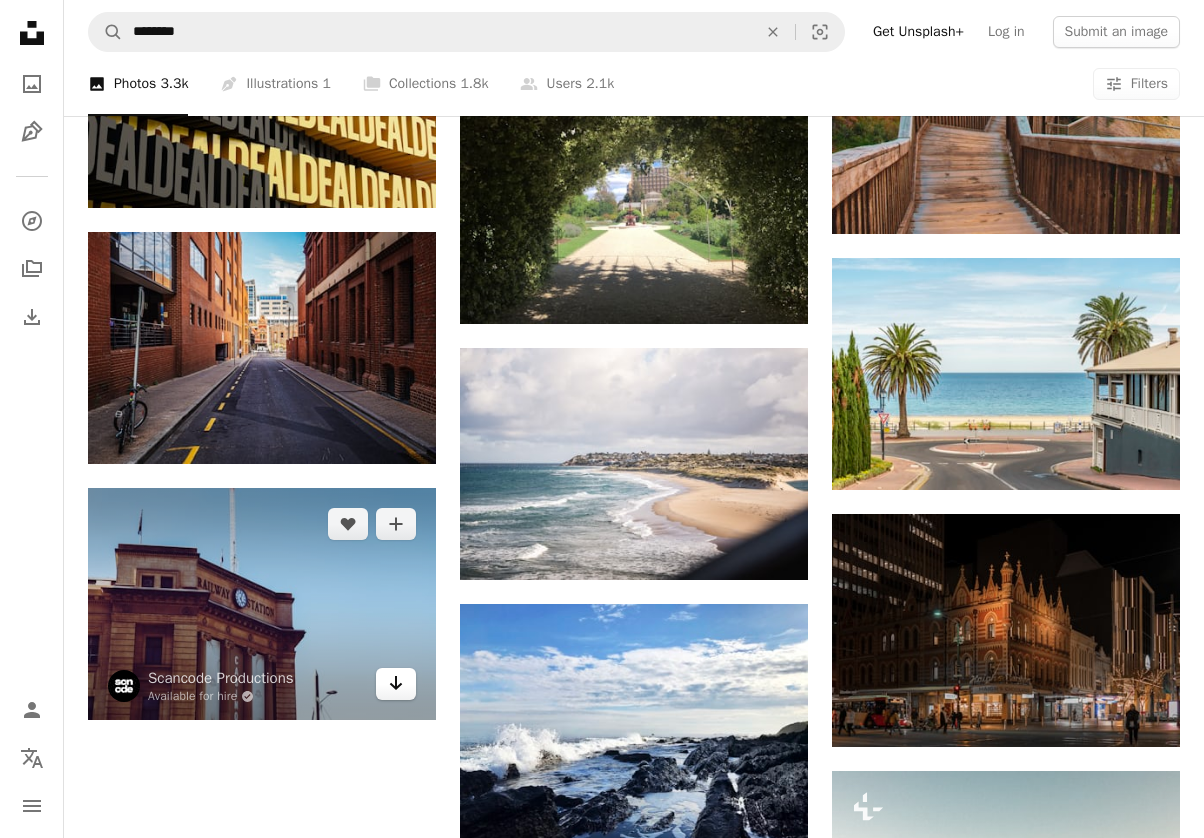 click 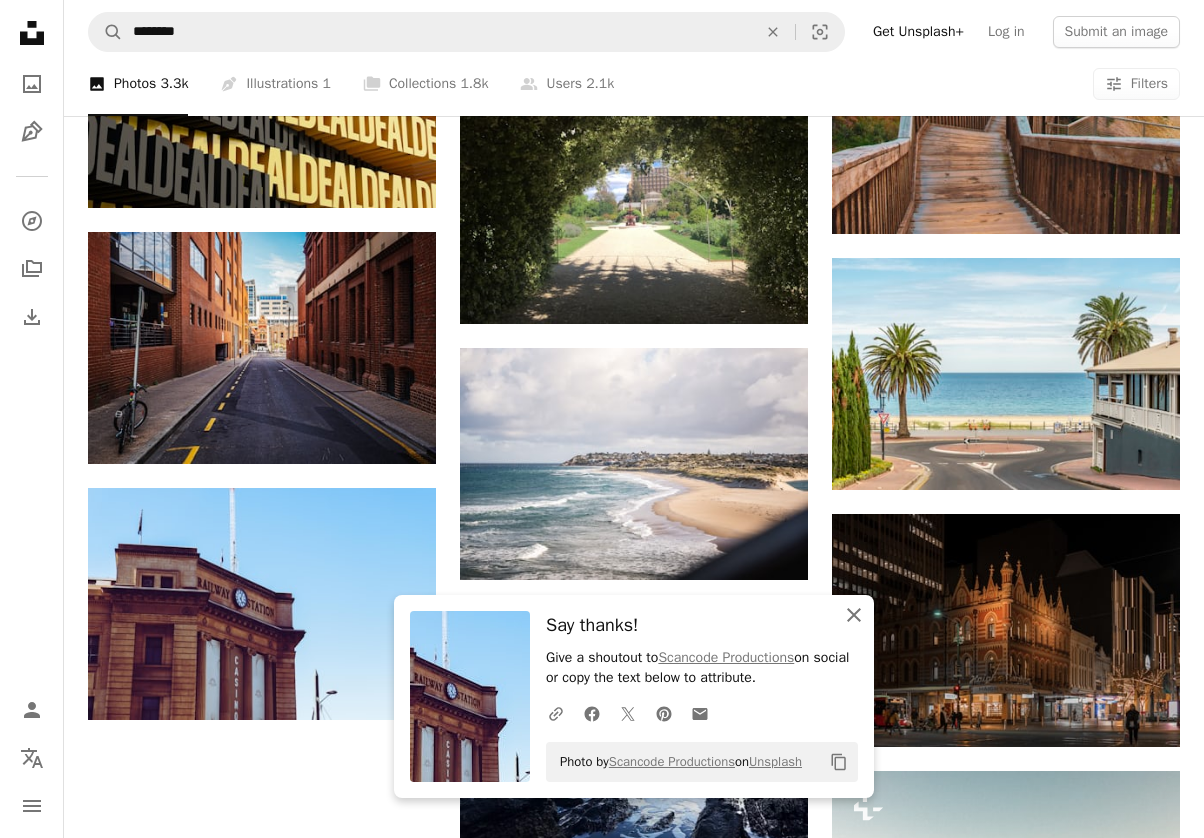 click on "An X shape" 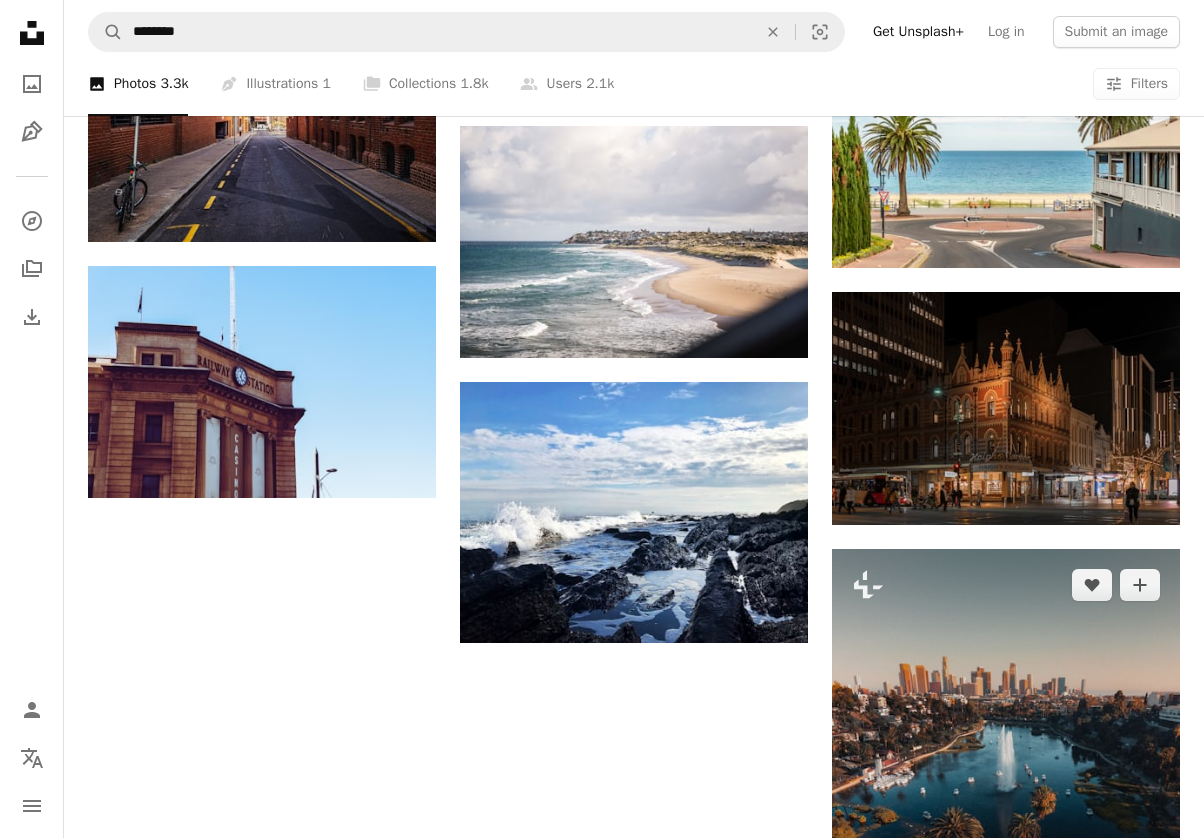scroll, scrollTop: 1986, scrollLeft: 0, axis: vertical 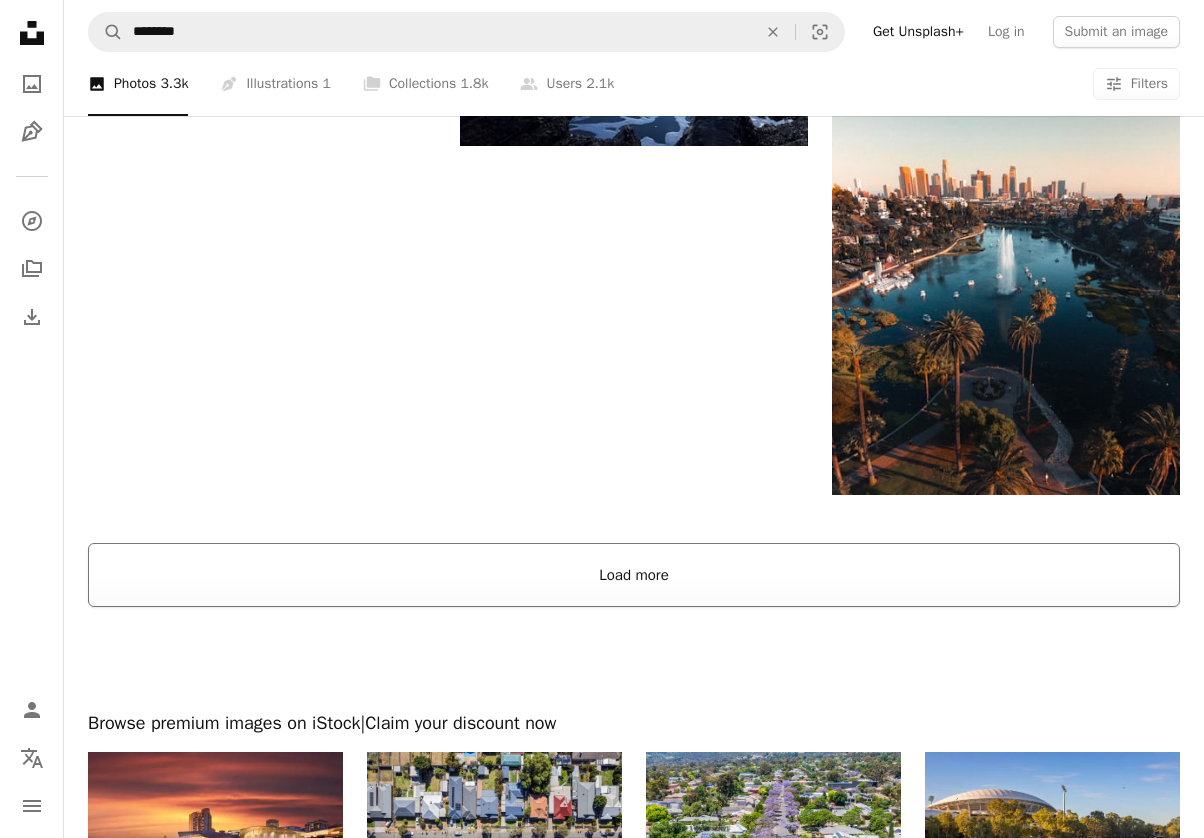 click on "Load more" at bounding box center [634, 575] 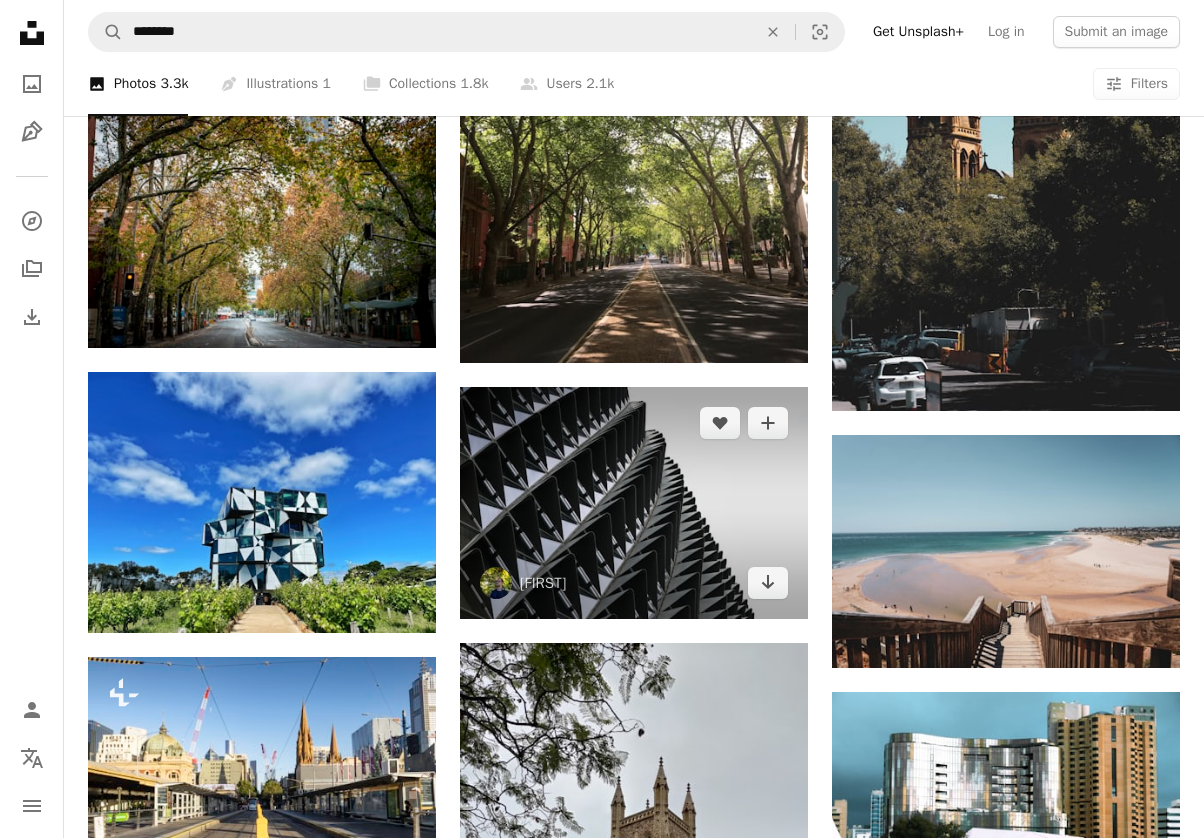 scroll, scrollTop: 5289, scrollLeft: 0, axis: vertical 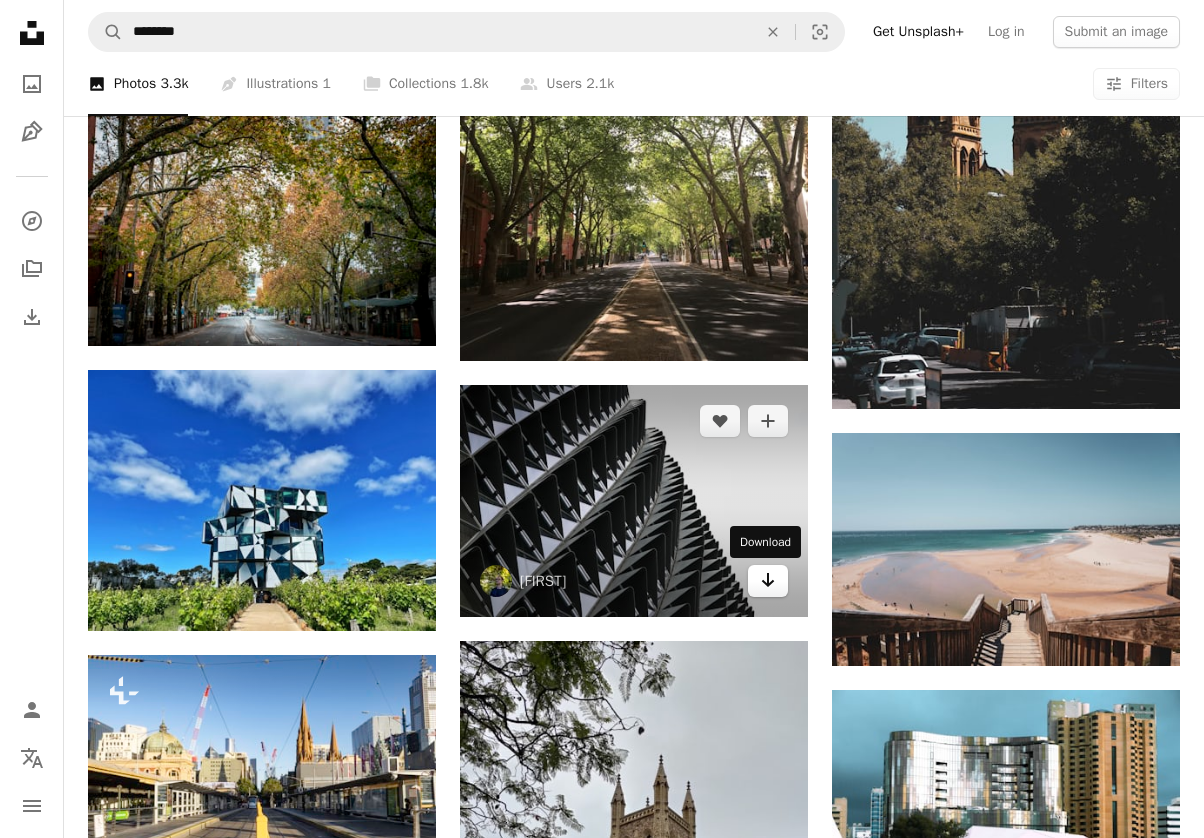 click 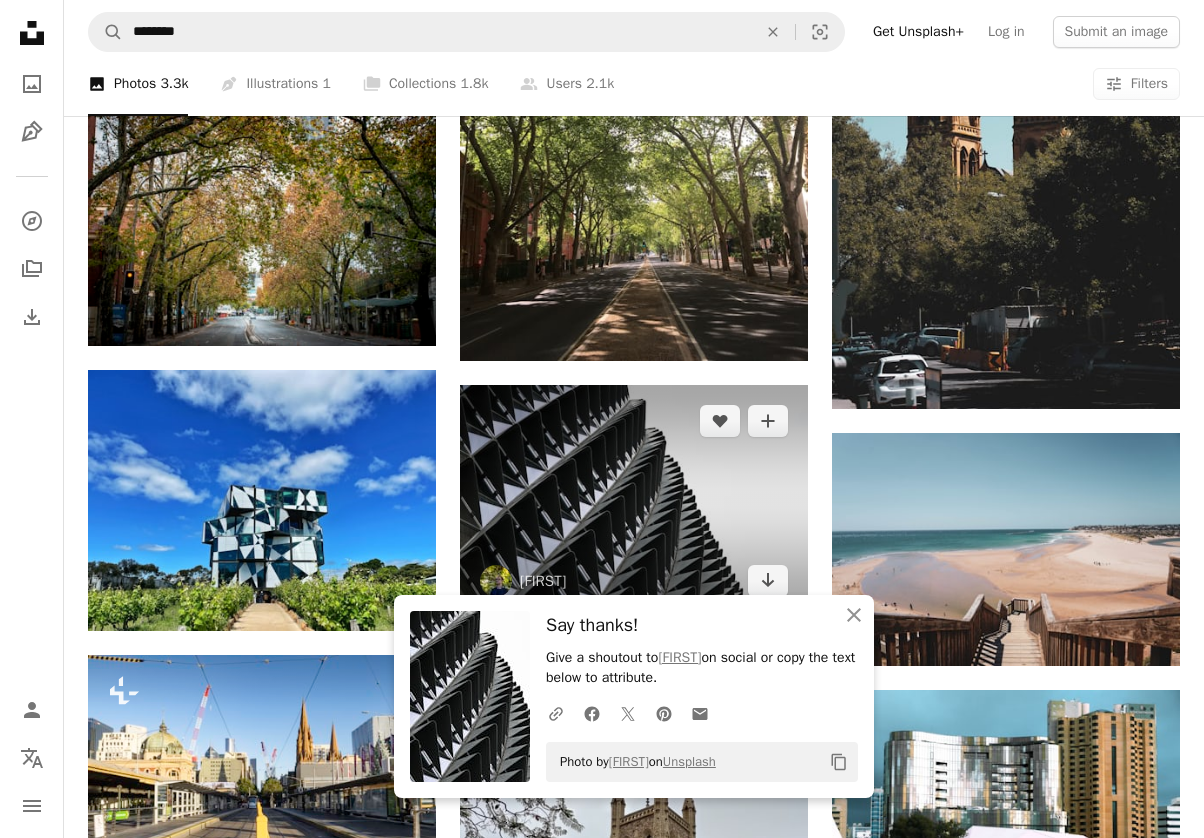 scroll, scrollTop: 5306, scrollLeft: 0, axis: vertical 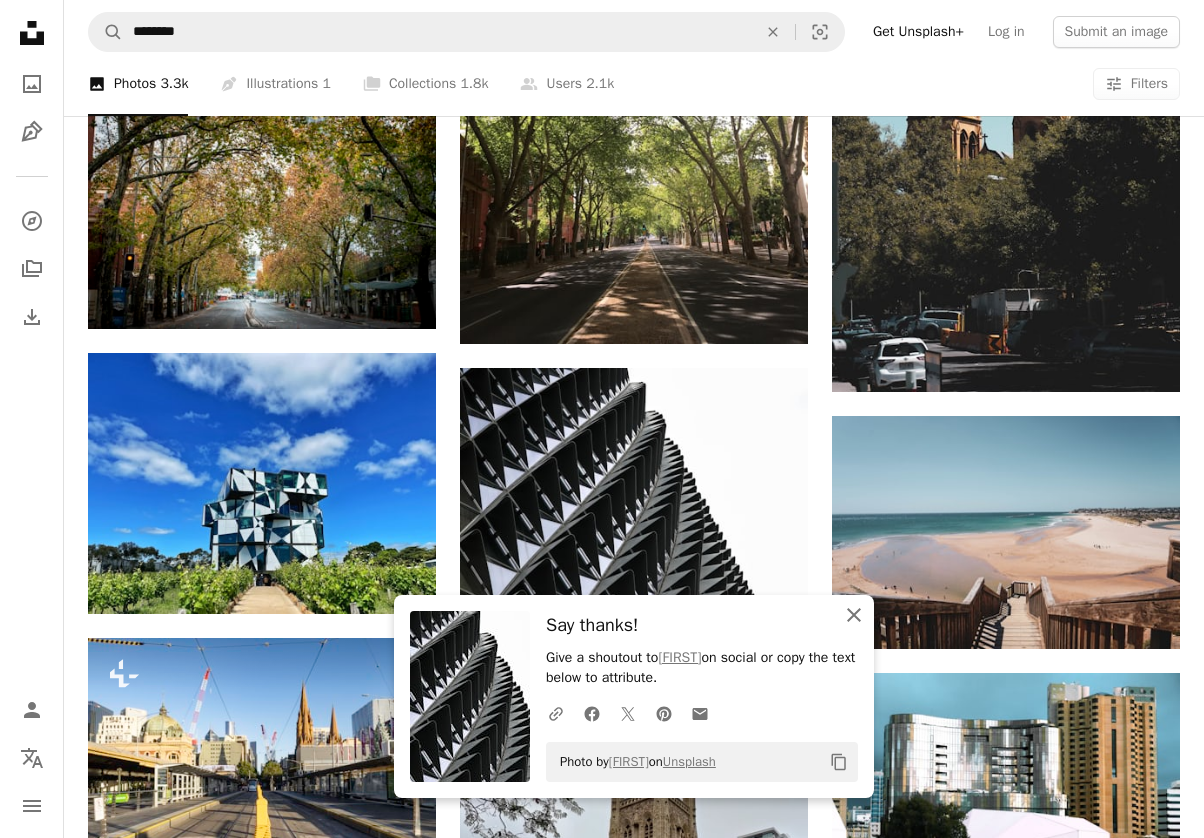 click on "An X shape" 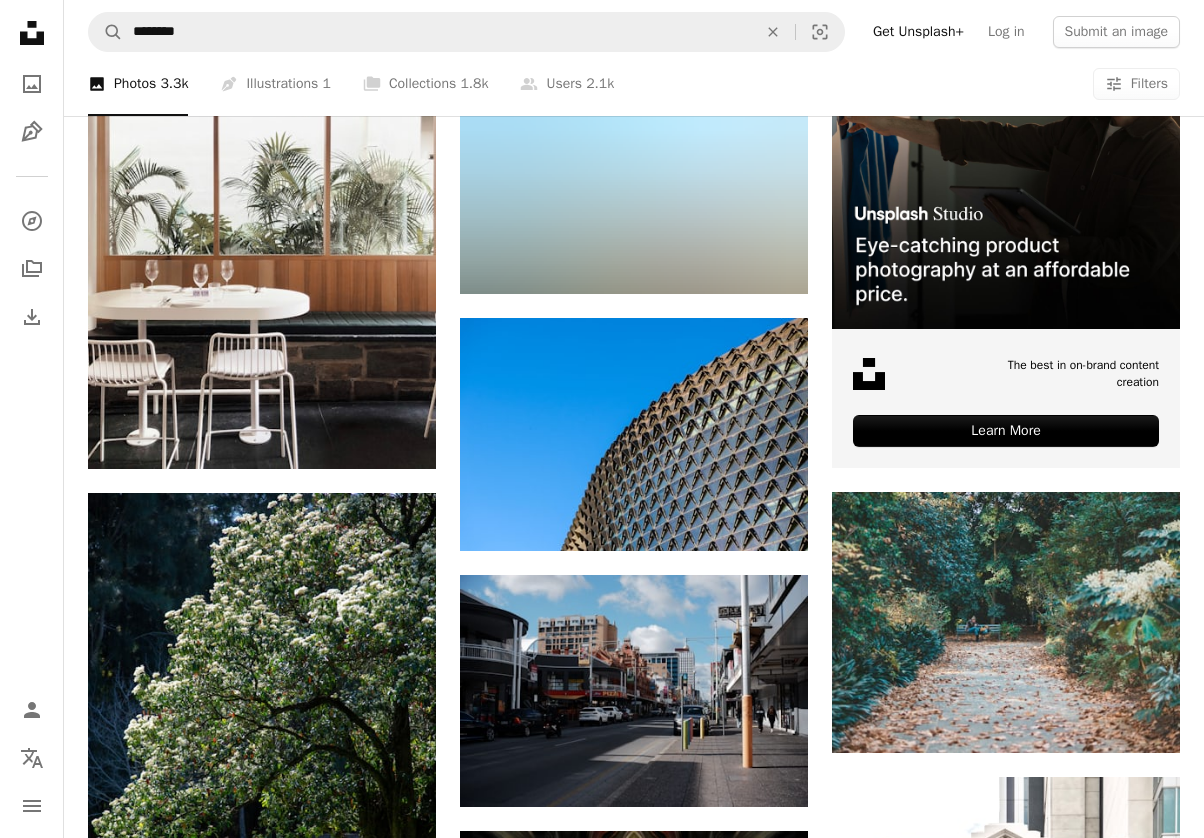 scroll, scrollTop: 7349, scrollLeft: 0, axis: vertical 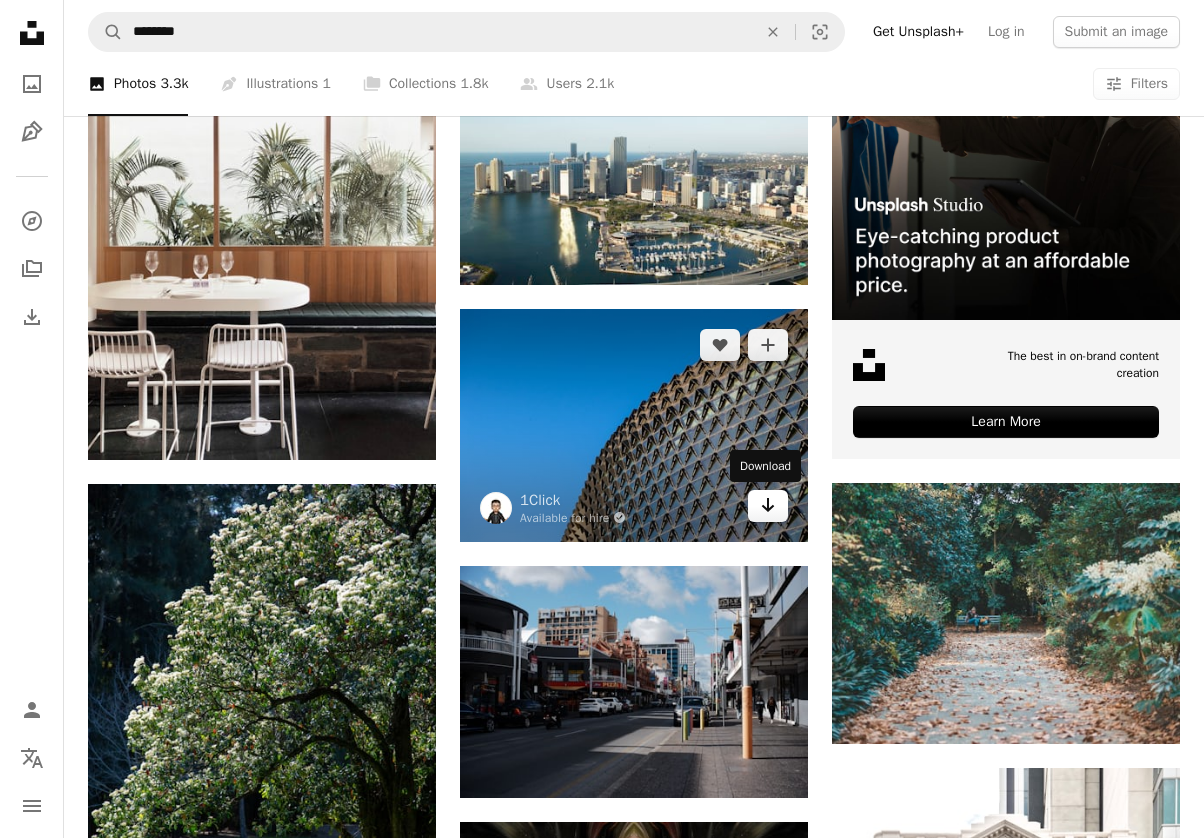 click on "Arrow pointing down" 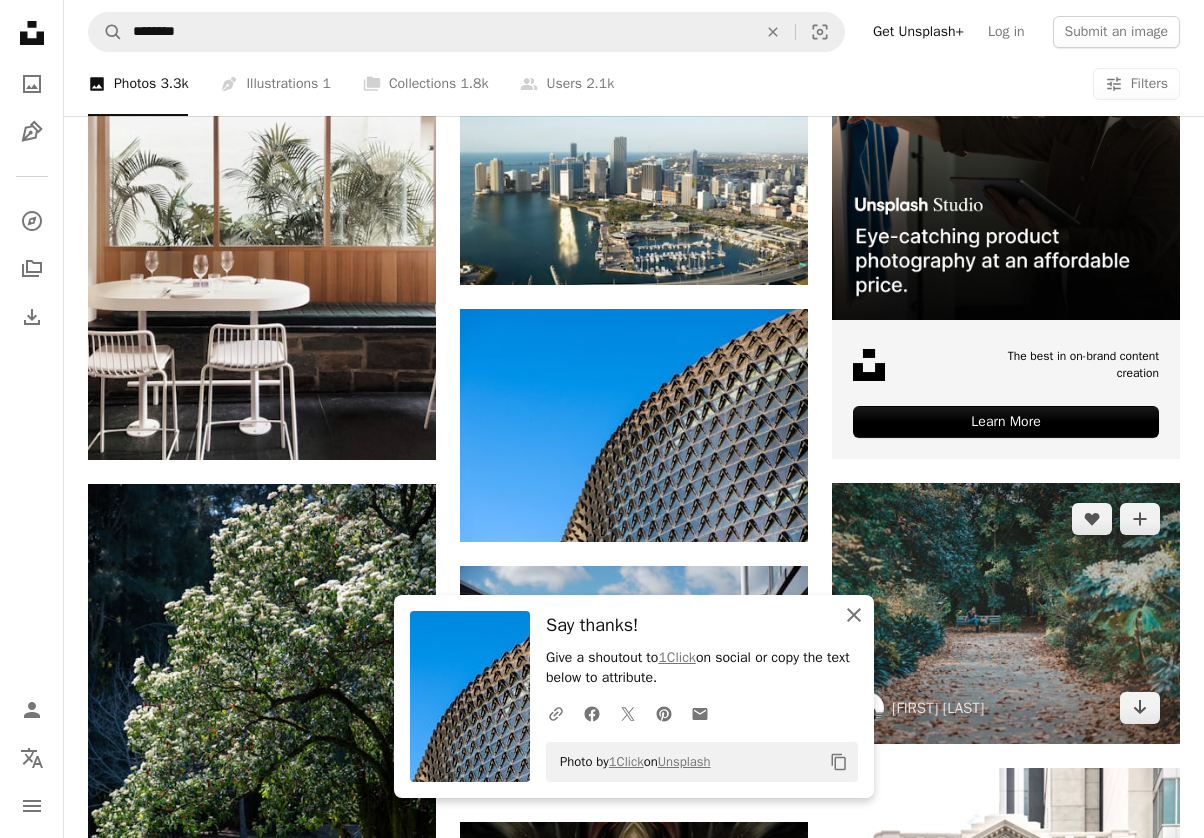 drag, startPoint x: 854, startPoint y: 614, endPoint x: 975, endPoint y: 638, distance: 123.35721 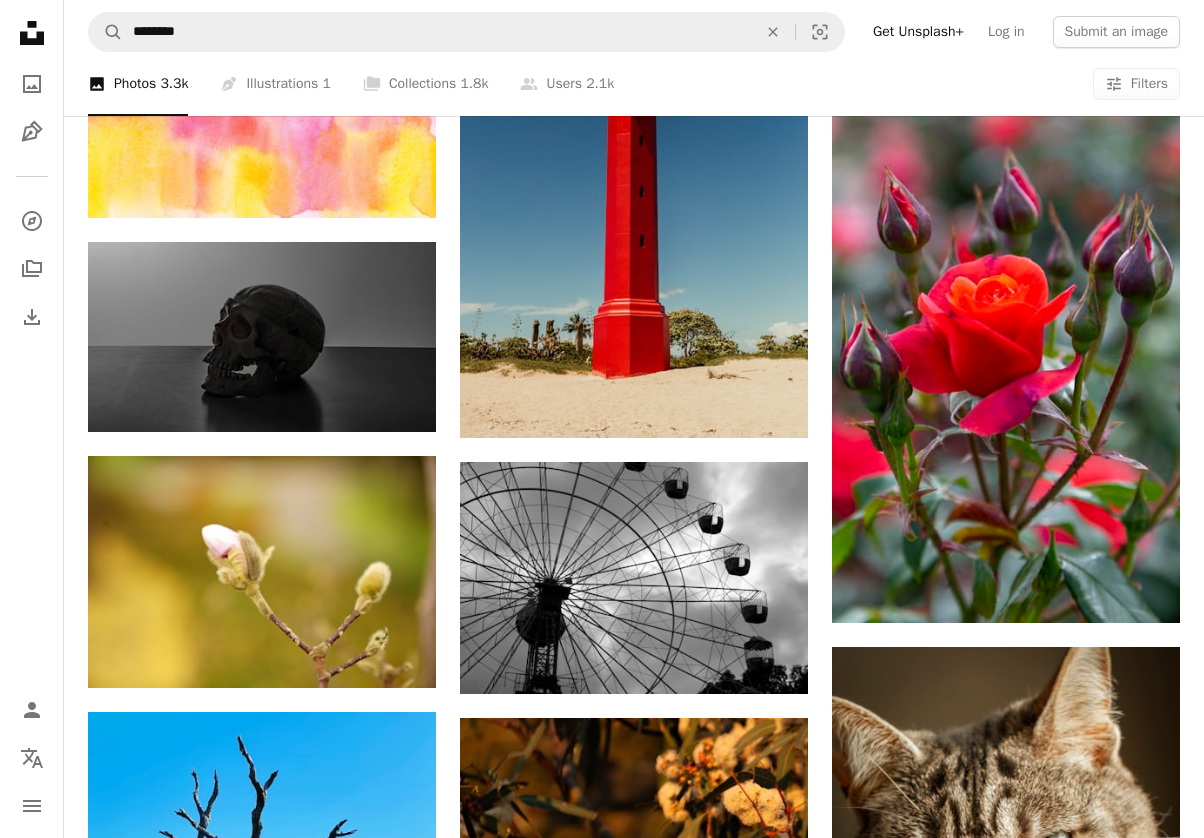 scroll, scrollTop: 15223, scrollLeft: 0, axis: vertical 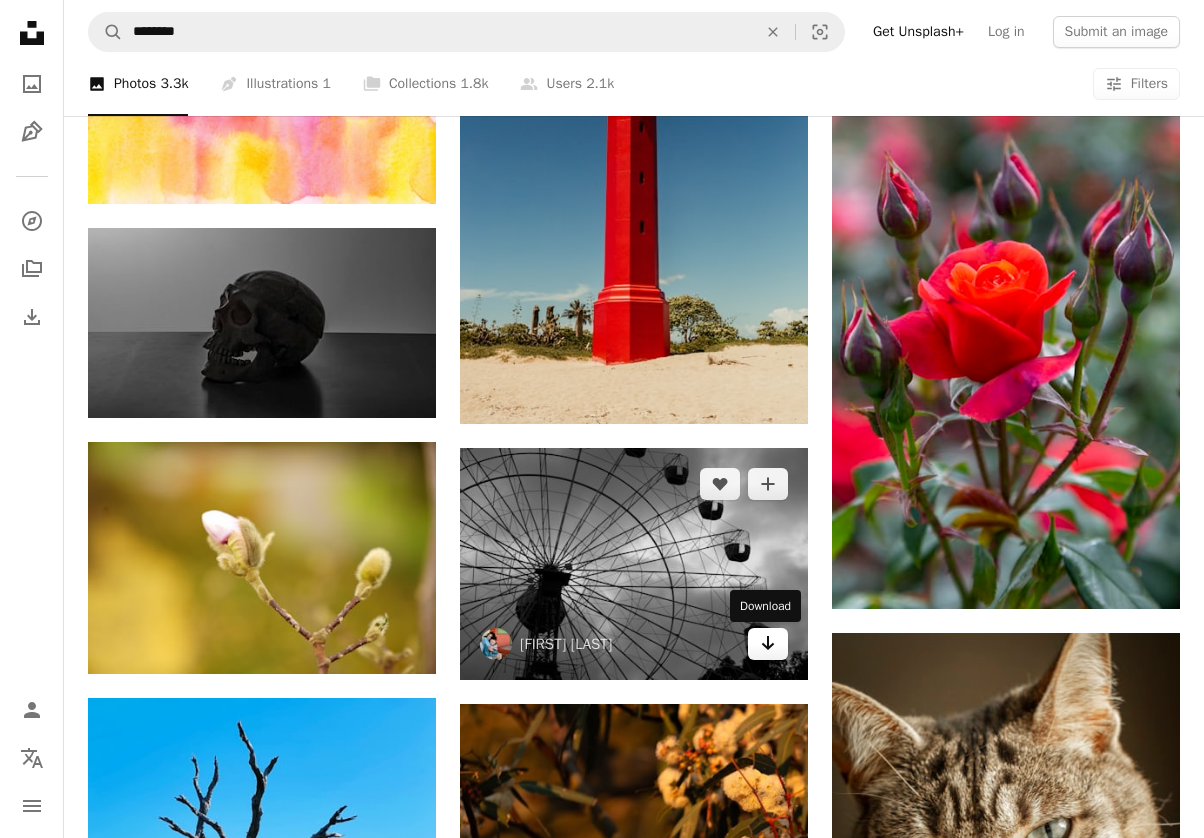 click 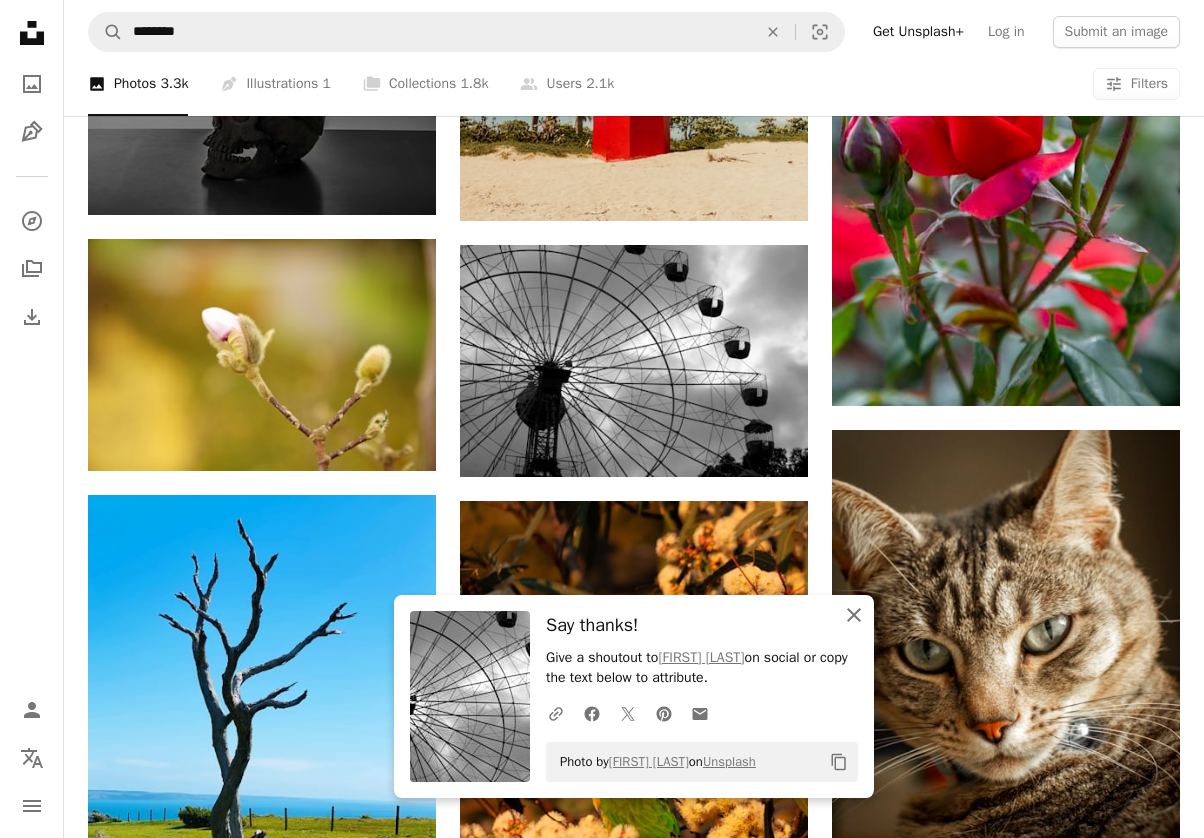 click on "An X shape" 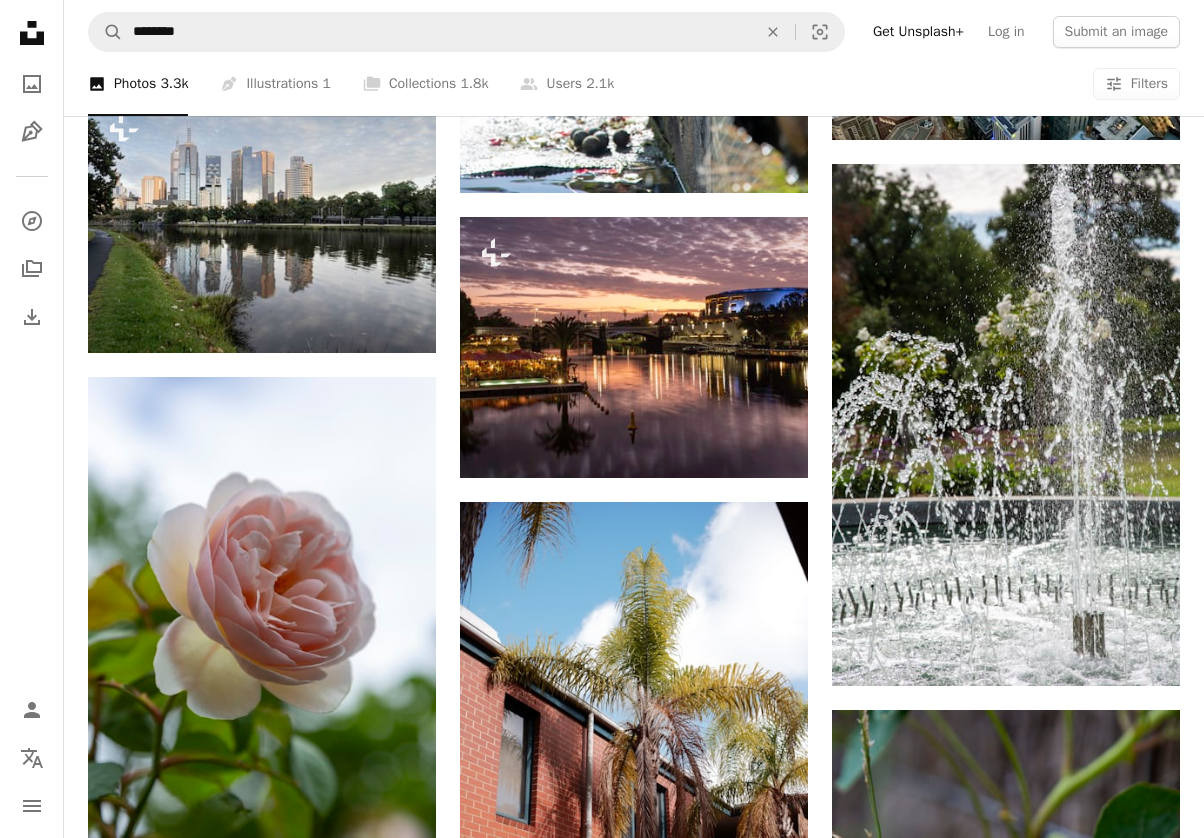 scroll, scrollTop: 20518, scrollLeft: 0, axis: vertical 